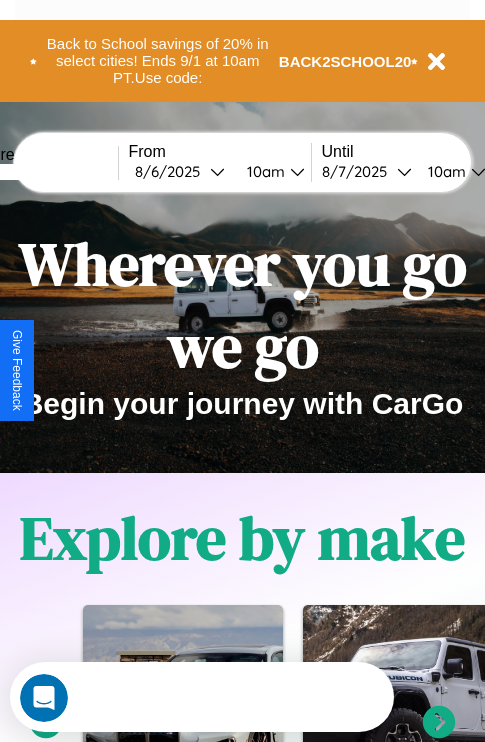 scroll, scrollTop: 0, scrollLeft: 0, axis: both 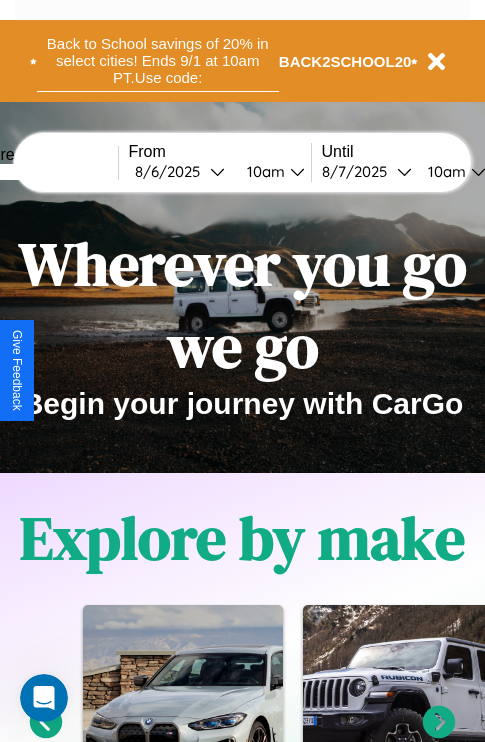 click on "Back to School savings of 20% in select cities! Ends 9/1 at 10am PT.  Use code:" at bounding box center [158, 61] 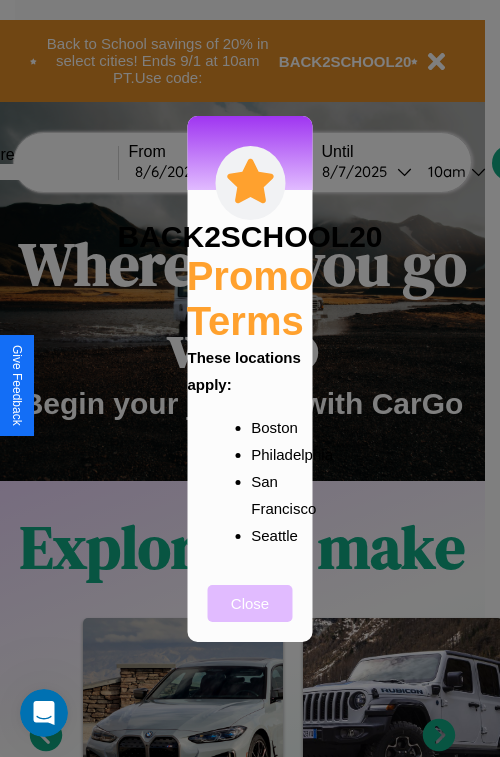 click on "Close" at bounding box center [250, 603] 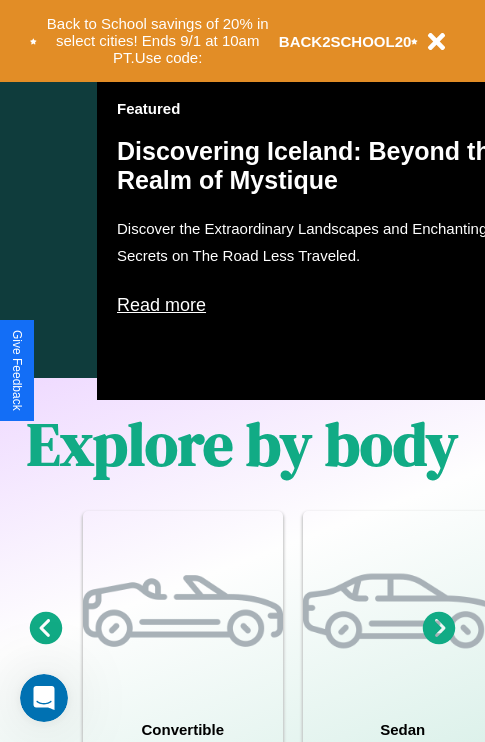 scroll, scrollTop: 1947, scrollLeft: 0, axis: vertical 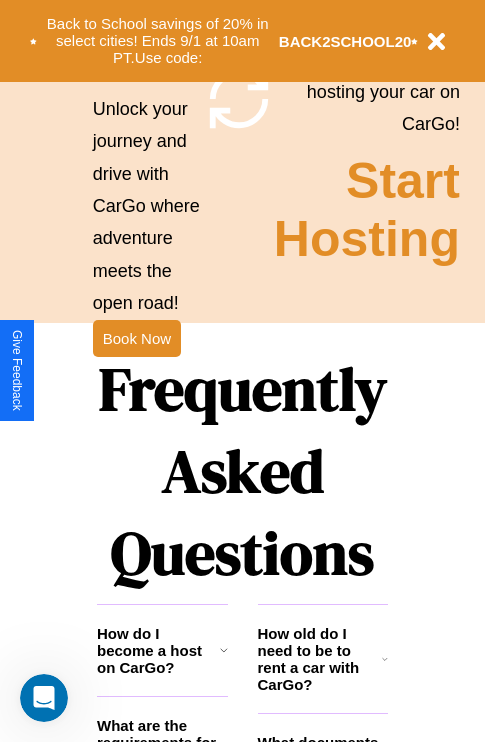 click on "Frequently Asked Questions" at bounding box center [242, 471] 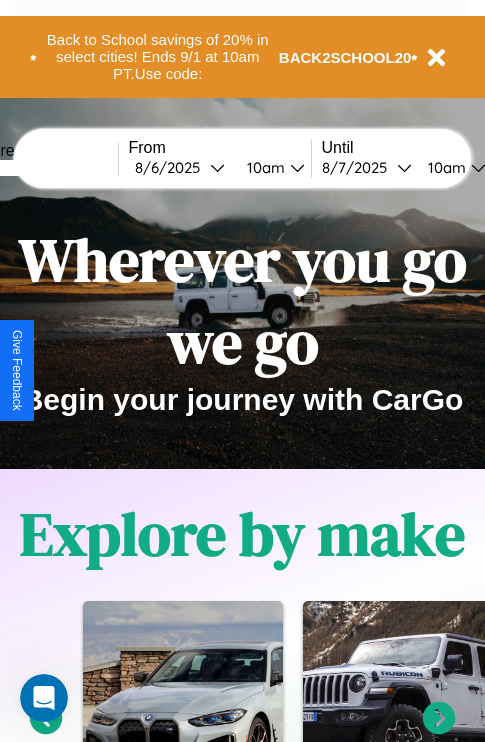 scroll, scrollTop: 0, scrollLeft: 0, axis: both 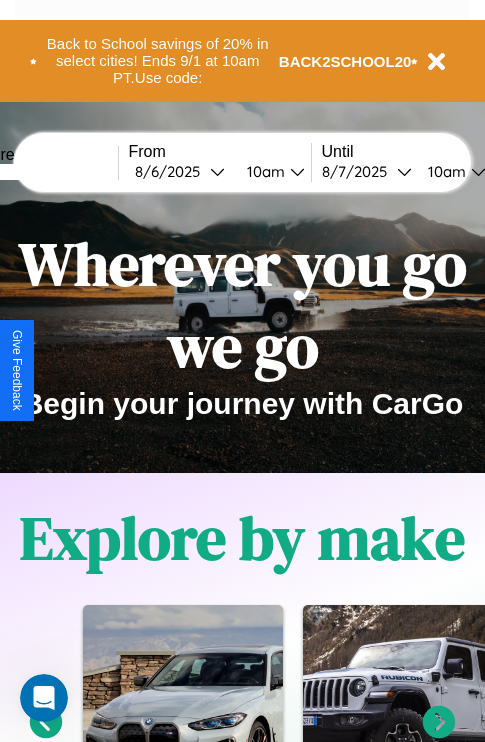 click 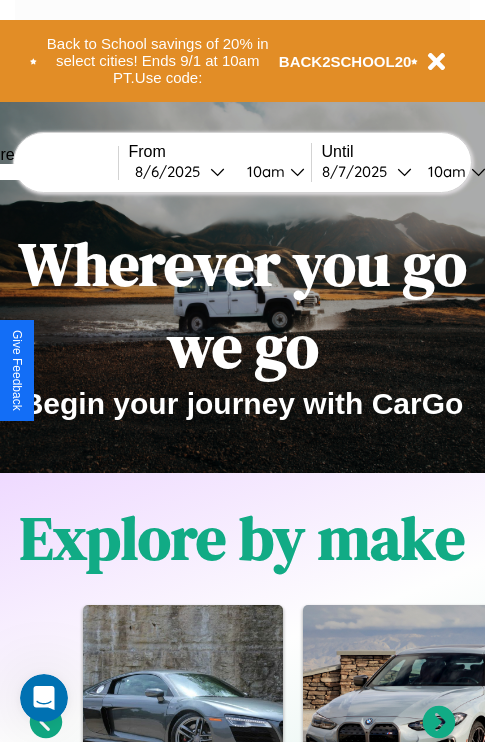 click at bounding box center [43, 172] 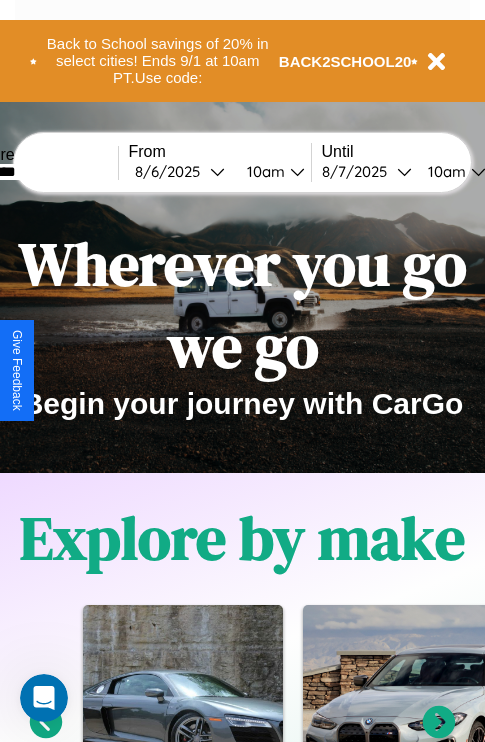 type on "********" 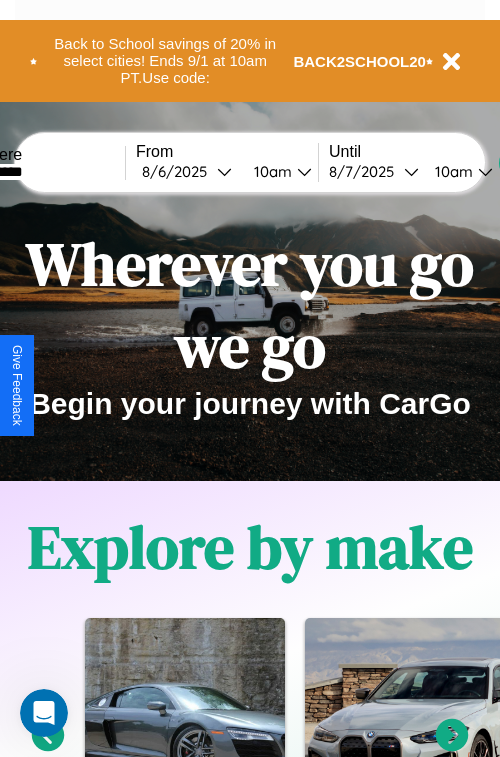 select on "*" 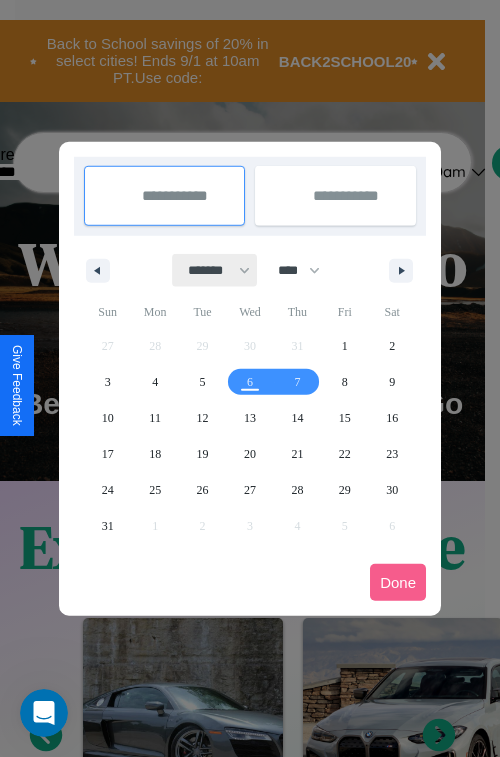 click on "******* ******** ***** ***** *** **** **** ****** ********* ******* ******** ********" at bounding box center (215, 270) 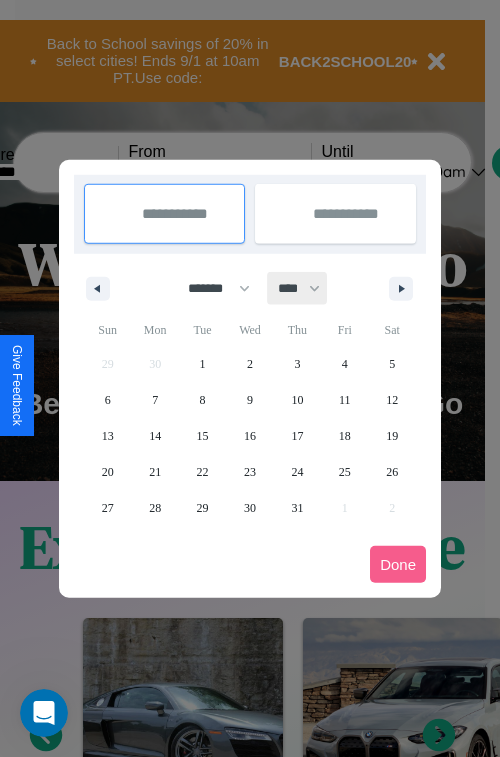 click on "**** **** **** **** **** **** **** **** **** **** **** **** **** **** **** **** **** **** **** **** **** **** **** **** **** **** **** **** **** **** **** **** **** **** **** **** **** **** **** **** **** **** **** **** **** **** **** **** **** **** **** **** **** **** **** **** **** **** **** **** **** **** **** **** **** **** **** **** **** **** **** **** **** **** **** **** **** **** **** **** **** **** **** **** **** **** **** **** **** **** **** **** **** **** **** **** **** **** **** **** **** **** **** **** **** **** **** **** **** **** **** **** **** **** **** **** **** **** **** **** ****" at bounding box center [298, 288] 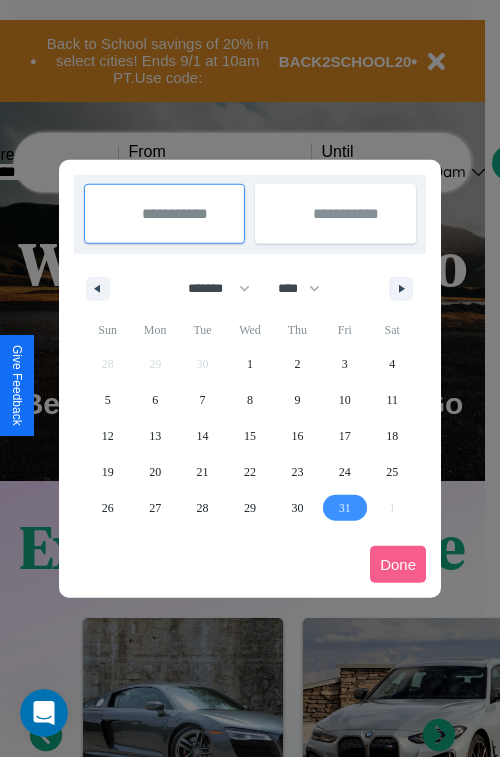click on "31" at bounding box center (345, 508) 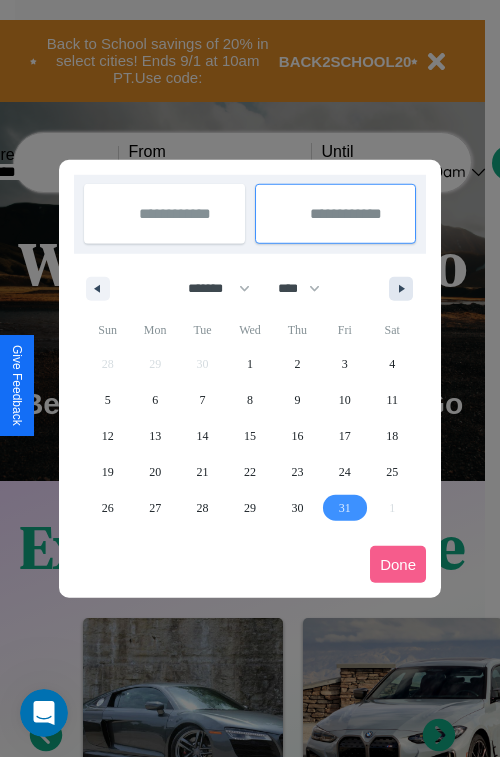 click at bounding box center [405, 289] 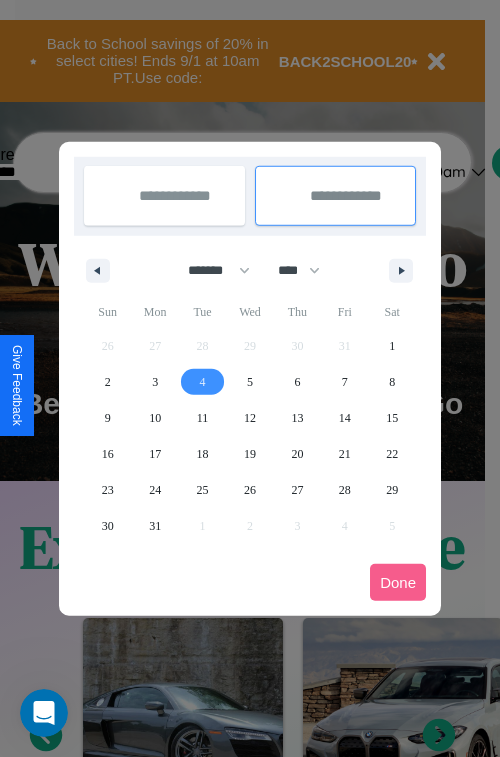 click on "4" at bounding box center [203, 382] 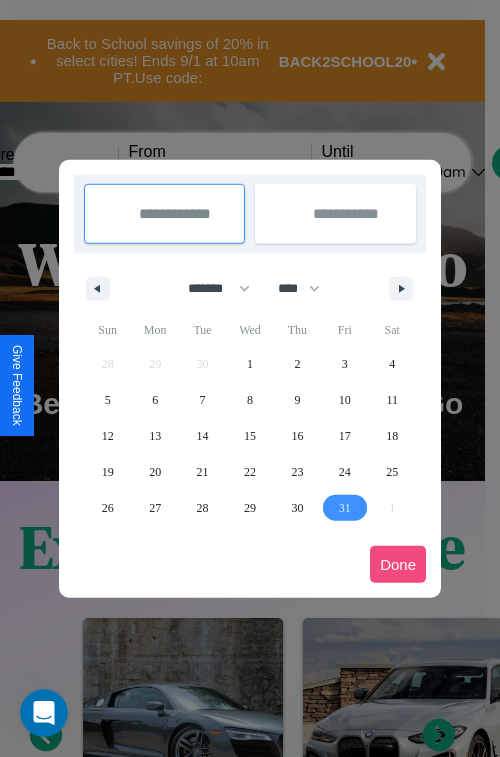 click on "Done" at bounding box center (398, 564) 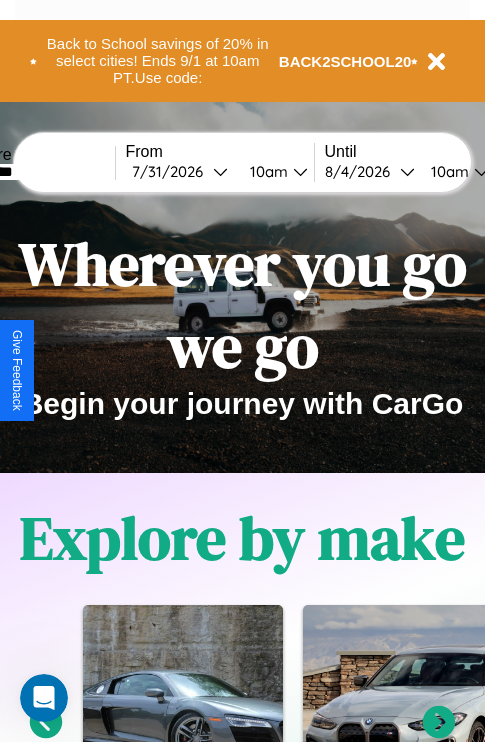 click on "10am" at bounding box center (266, 171) 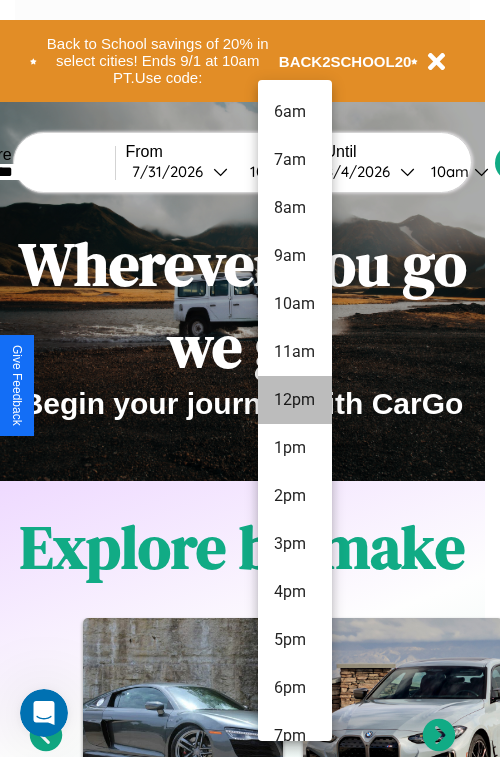 click on "12pm" at bounding box center (295, 400) 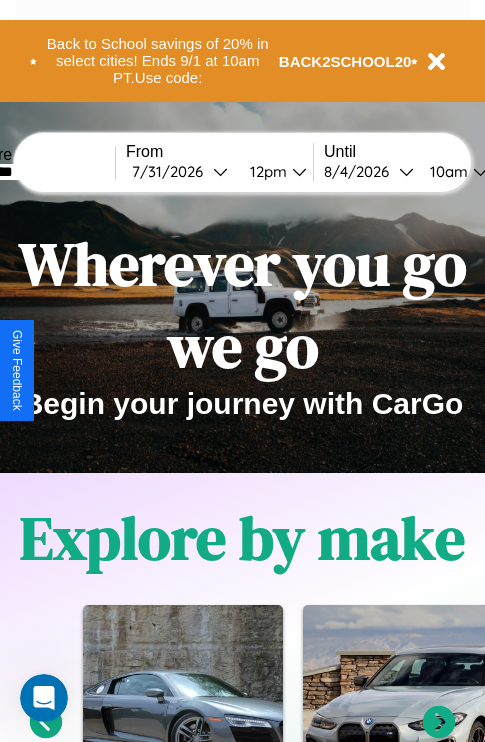scroll, scrollTop: 0, scrollLeft: 70, axis: horizontal 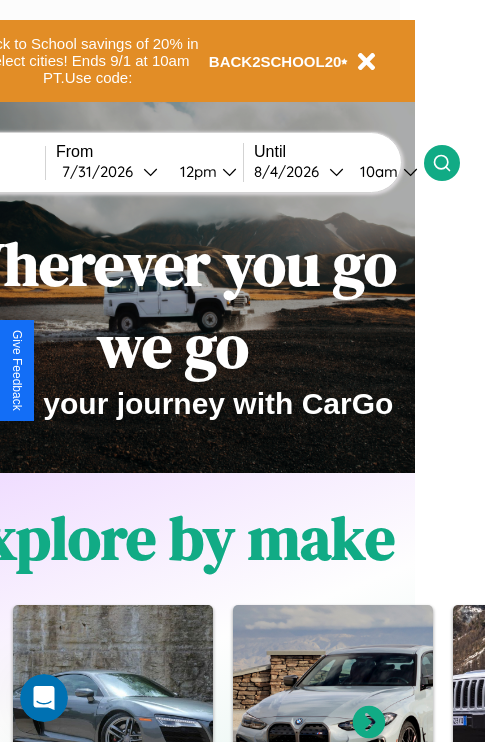 click 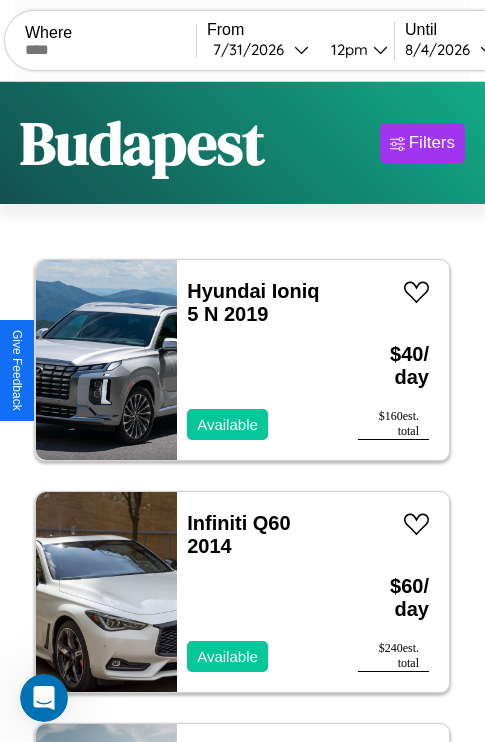 scroll, scrollTop: 66, scrollLeft: 0, axis: vertical 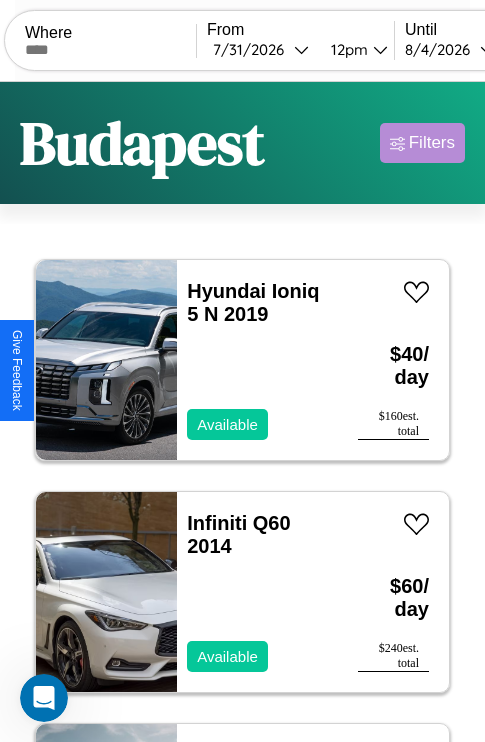 click on "Filters" at bounding box center [432, 143] 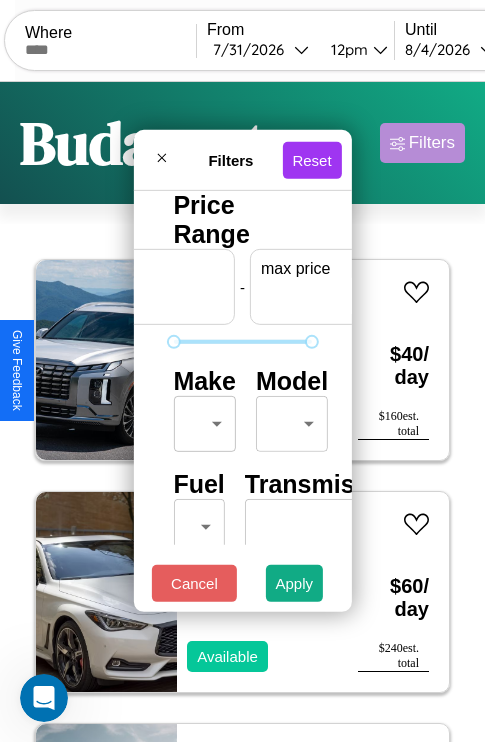 scroll, scrollTop: 0, scrollLeft: 124, axis: horizontal 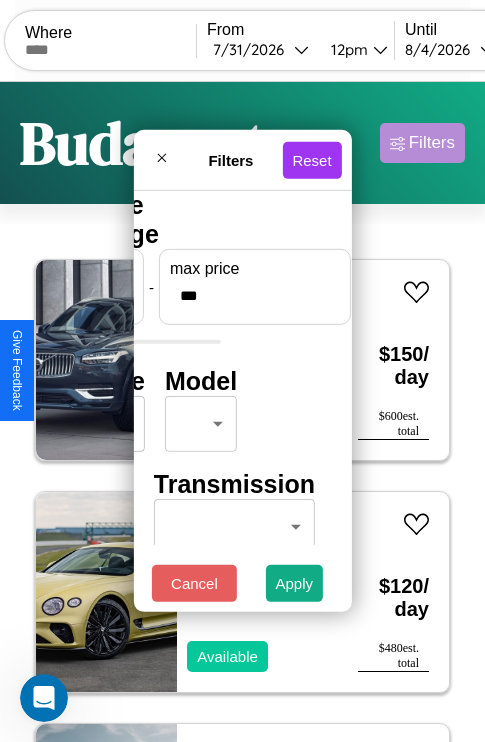 type on "***" 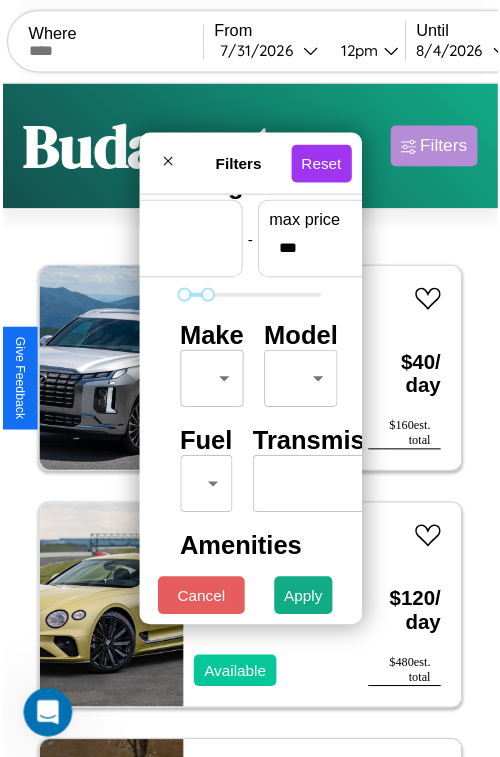scroll, scrollTop: 59, scrollLeft: 0, axis: vertical 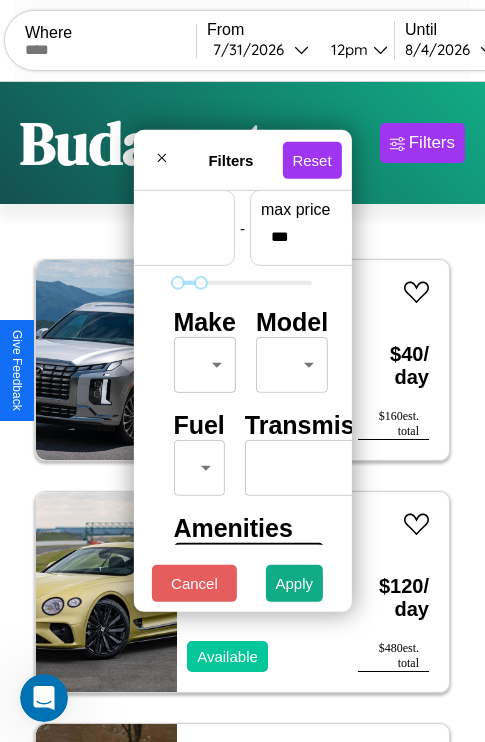 type on "**" 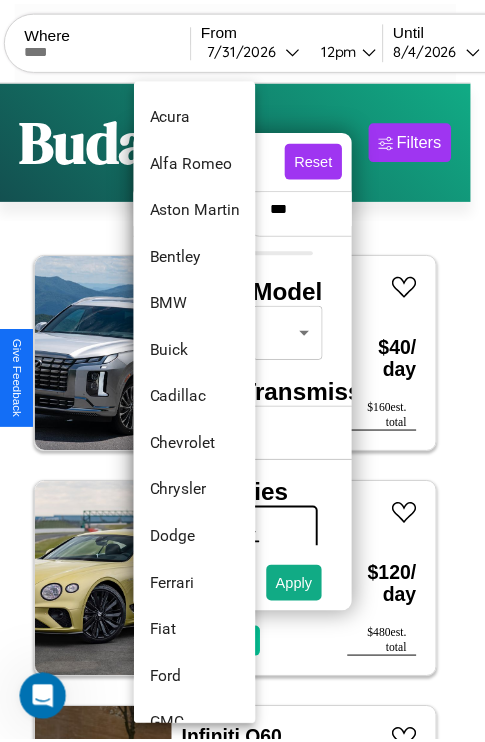 scroll, scrollTop: 134, scrollLeft: 0, axis: vertical 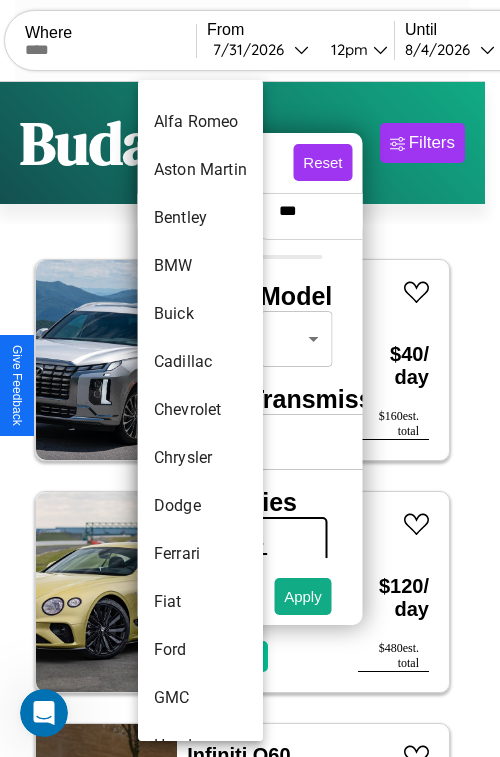 click on "Chevrolet" at bounding box center [200, 410] 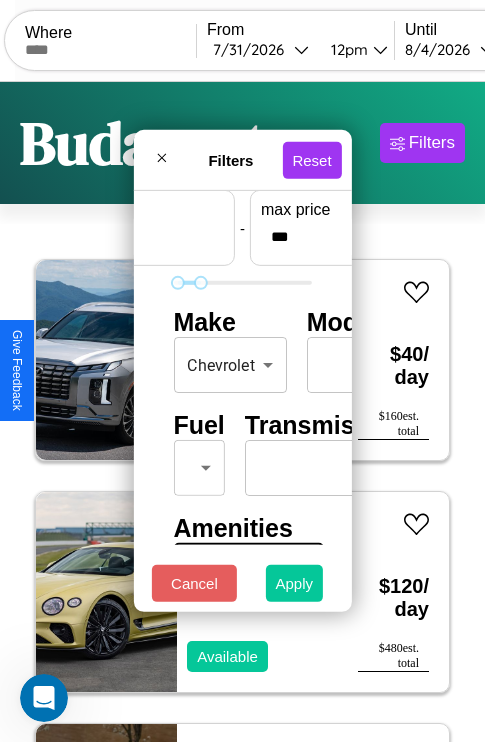 click on "Apply" at bounding box center [295, 583] 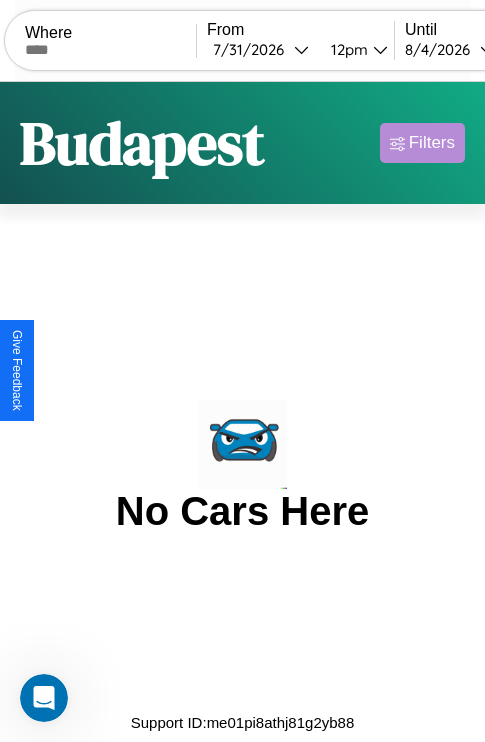 click on "Filters" at bounding box center (432, 143) 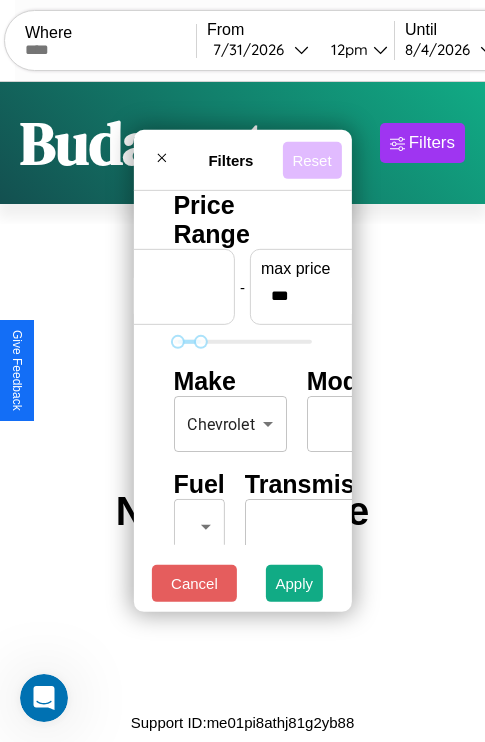 click on "Reset" at bounding box center [311, 159] 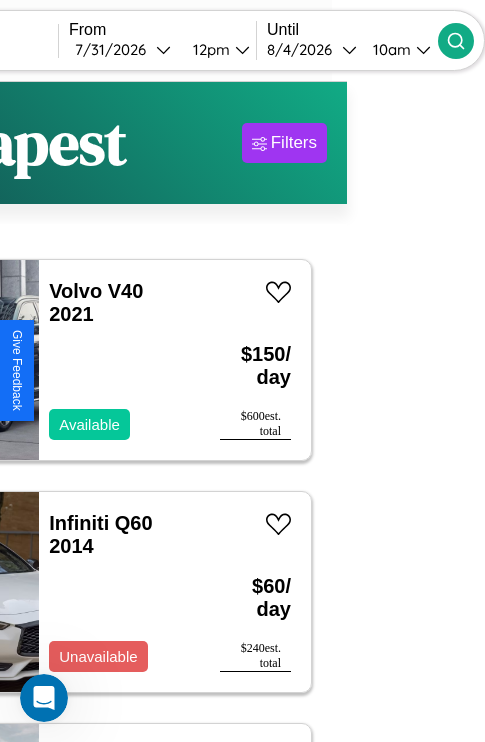 type on "*****" 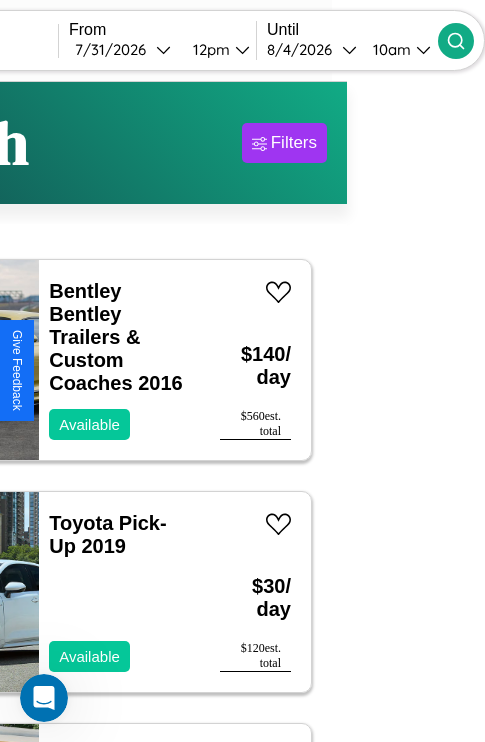scroll, scrollTop: 84, scrollLeft: 51, axis: both 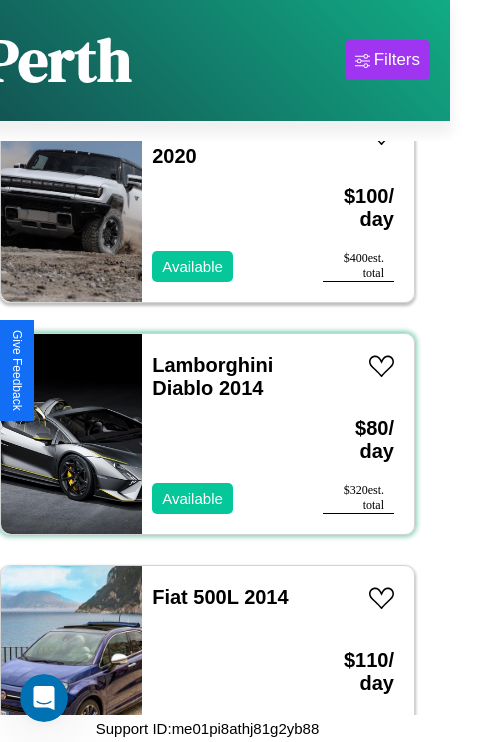 click on "Lamborghini   Diablo   2014 Available" at bounding box center [222, 434] 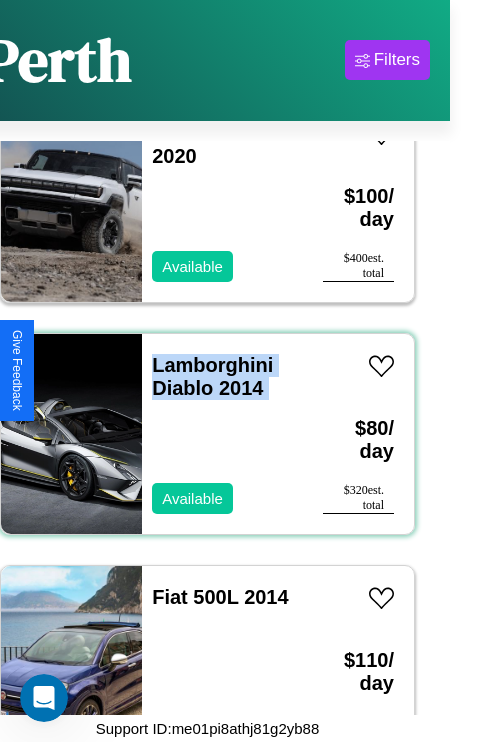 click on "Lamborghini   Diablo   2014 Available" at bounding box center [222, 434] 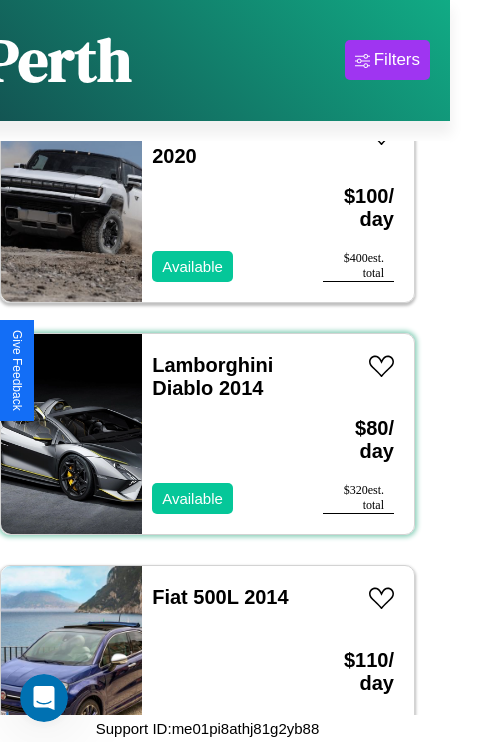 click on "Lamborghini   Diablo   2014 Available" at bounding box center (222, 434) 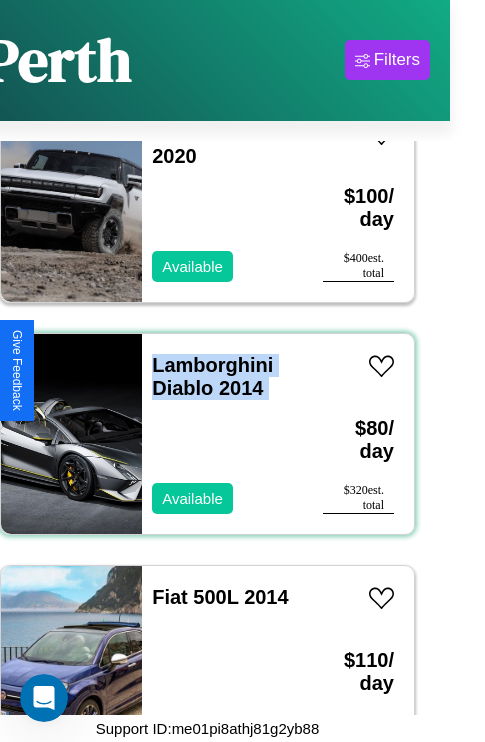 click on "Lamborghini   Diablo   2014 Available" at bounding box center [222, 434] 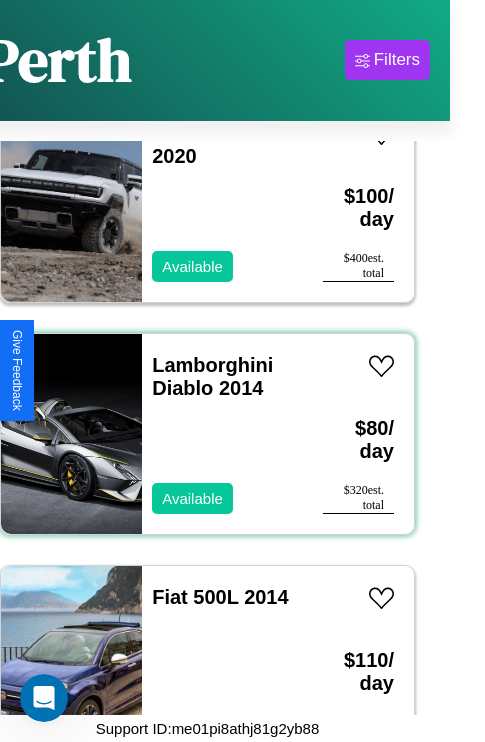 click on "Lamborghini   Diablo   2014 Available" at bounding box center [222, 434] 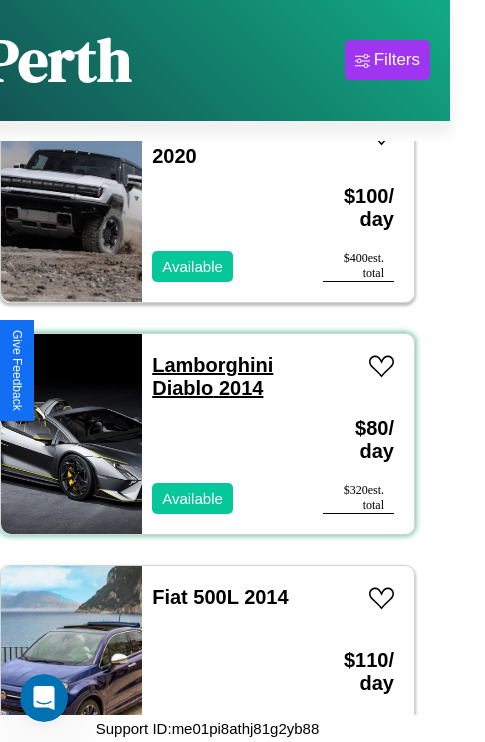 click on "Lamborghini   Diablo   2014" at bounding box center [212, 376] 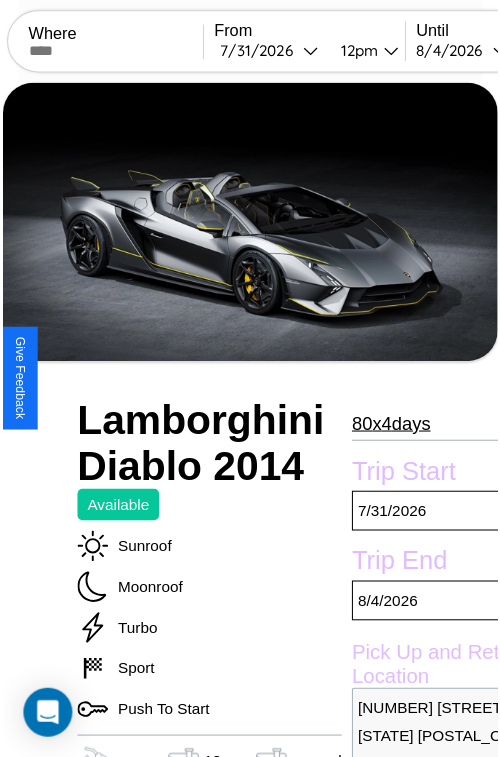 scroll, scrollTop: 130, scrollLeft: 68, axis: both 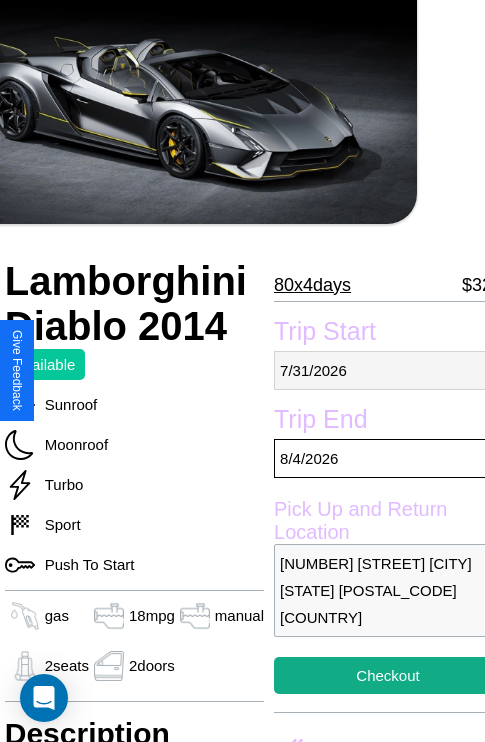 click on "[MM] / [DD] / [YYYY]" at bounding box center (388, 370) 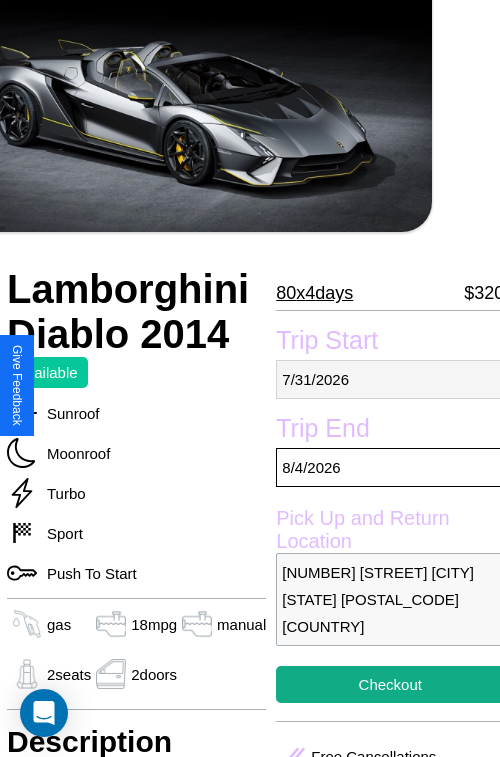 select on "*" 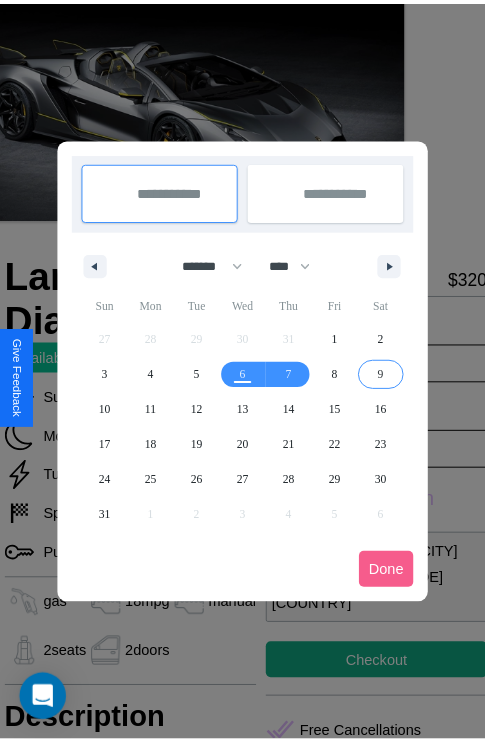 scroll, scrollTop: 0, scrollLeft: 68, axis: horizontal 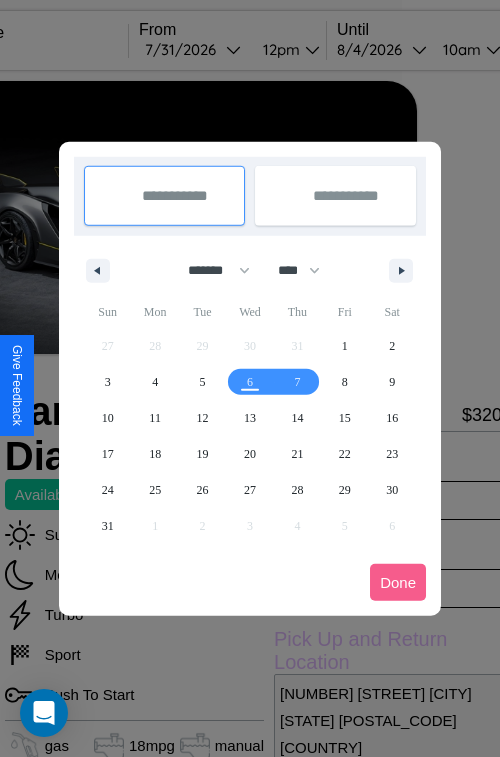 click at bounding box center [250, 378] 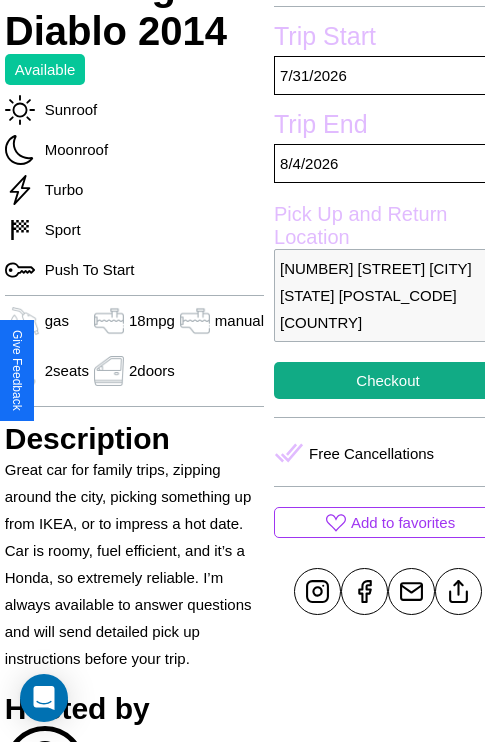 scroll, scrollTop: 435, scrollLeft: 68, axis: both 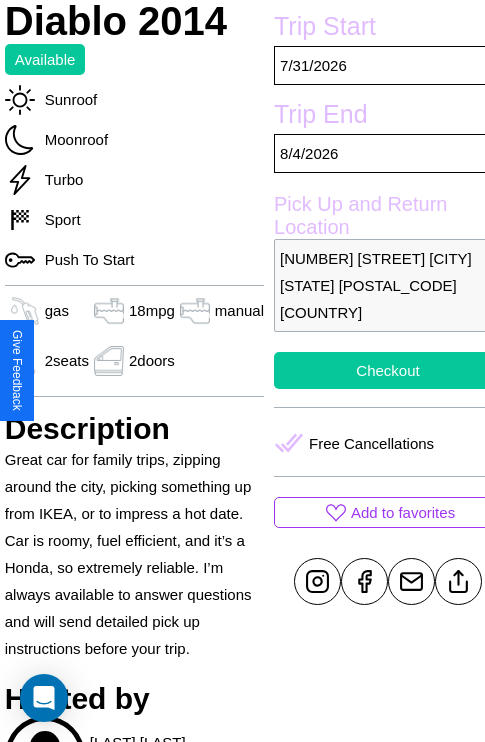 click on "Checkout" at bounding box center [388, 370] 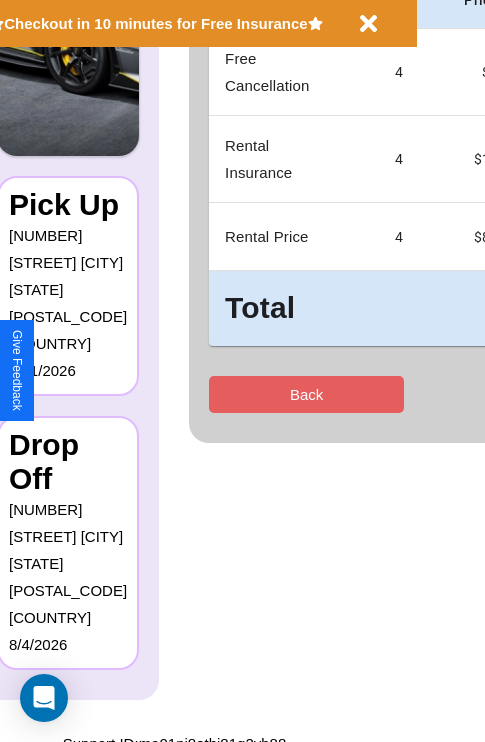 scroll, scrollTop: 0, scrollLeft: 0, axis: both 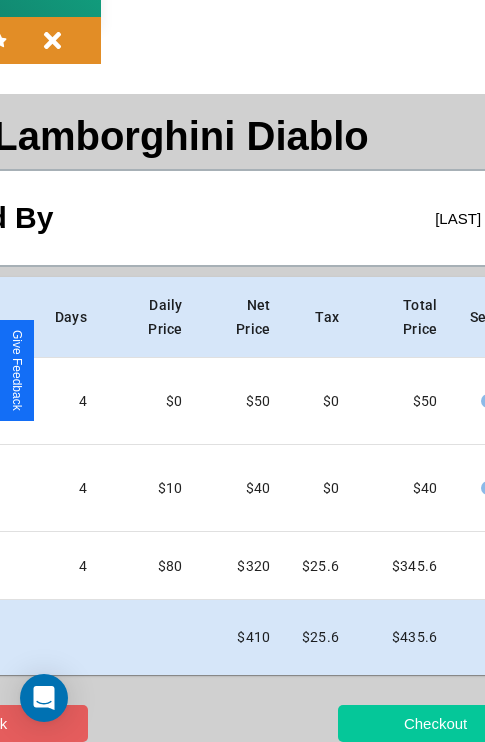 click on "Checkout" at bounding box center [435, 723] 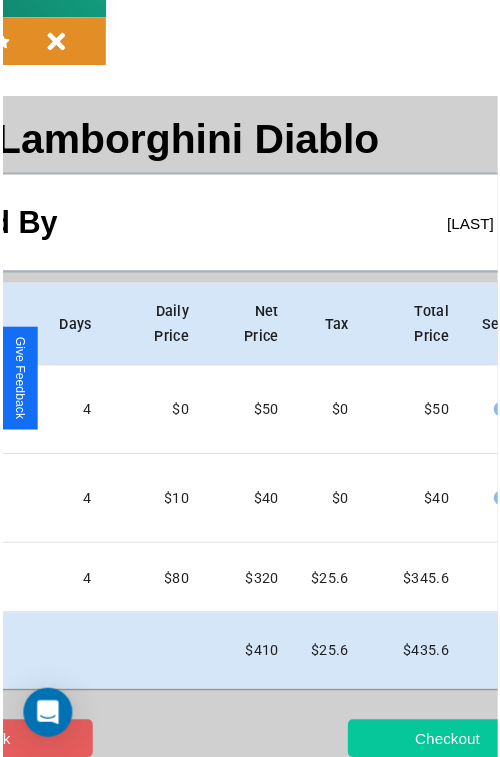 scroll, scrollTop: 0, scrollLeft: 0, axis: both 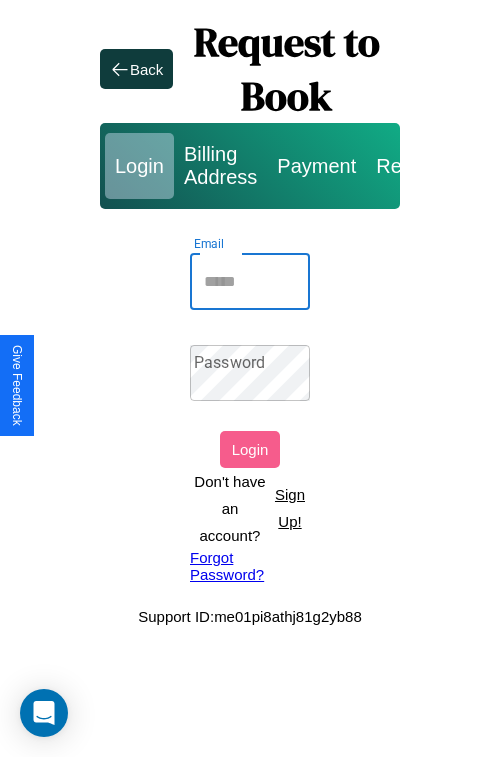 click on "Email" at bounding box center (250, 282) 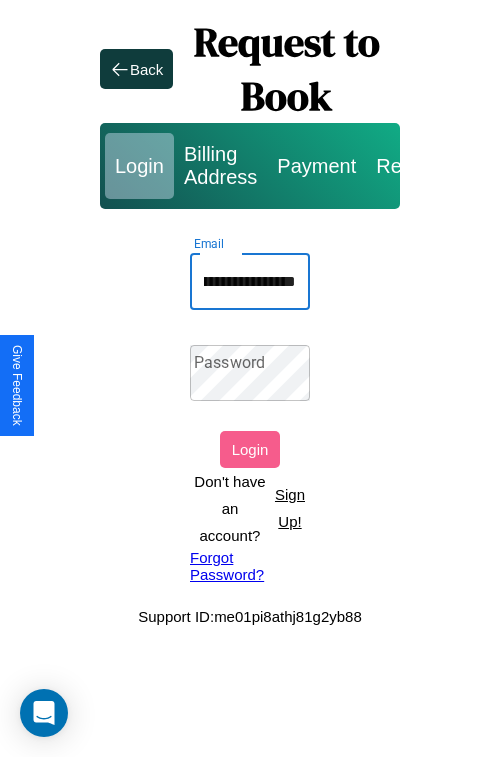 scroll, scrollTop: 0, scrollLeft: 120, axis: horizontal 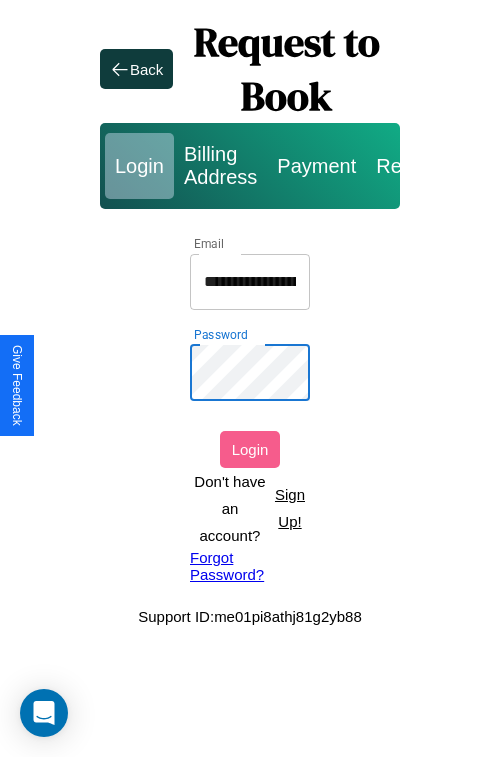 click on "Login" at bounding box center [250, 449] 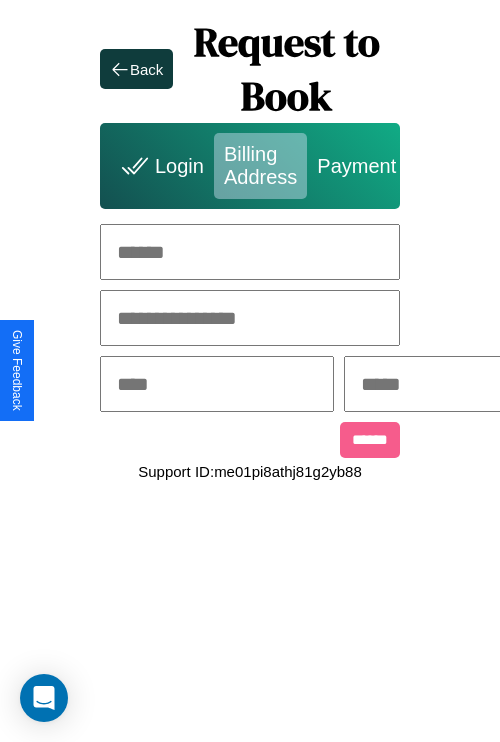 click at bounding box center [250, 252] 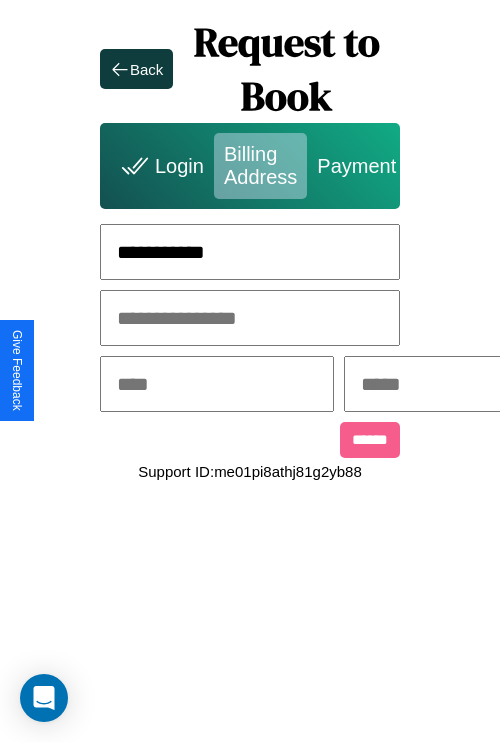 type on "**********" 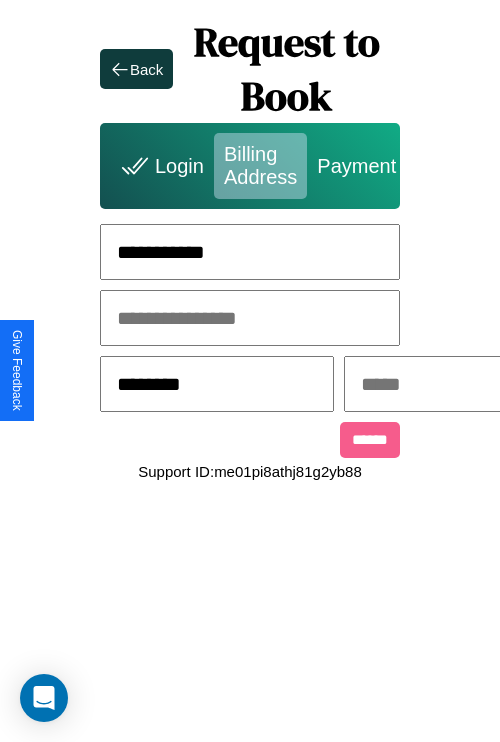 type on "********" 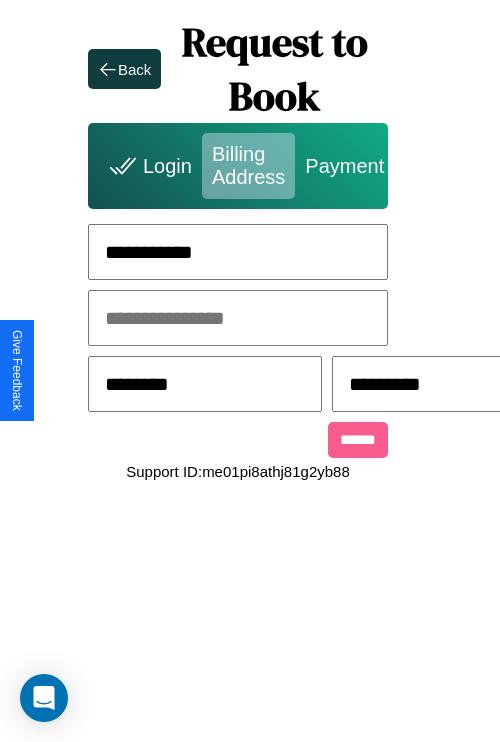 scroll, scrollTop: 0, scrollLeft: 517, axis: horizontal 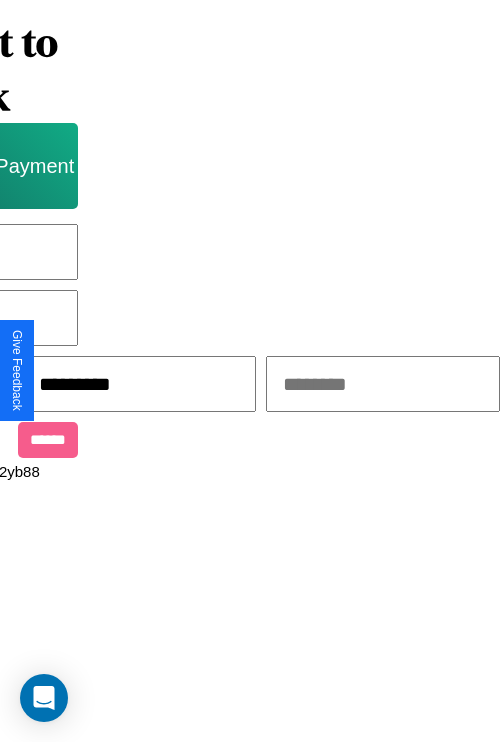 type on "*********" 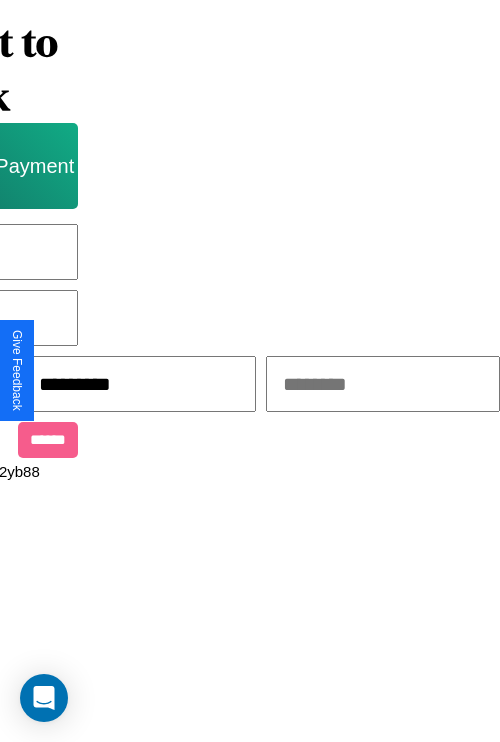 click at bounding box center [383, 384] 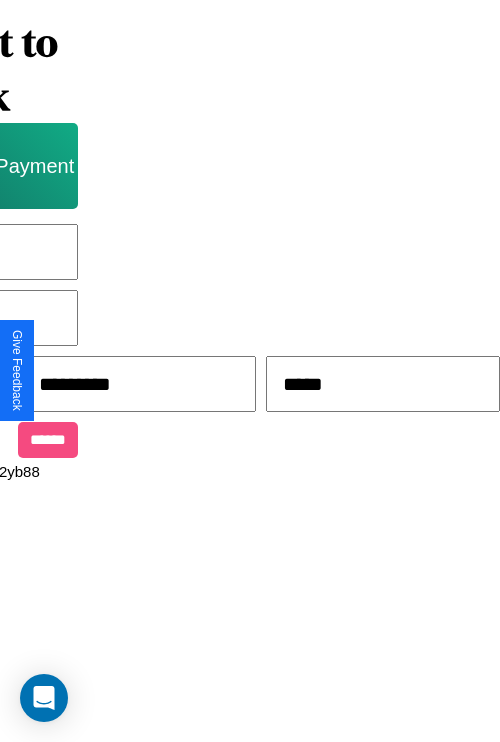 type on "*****" 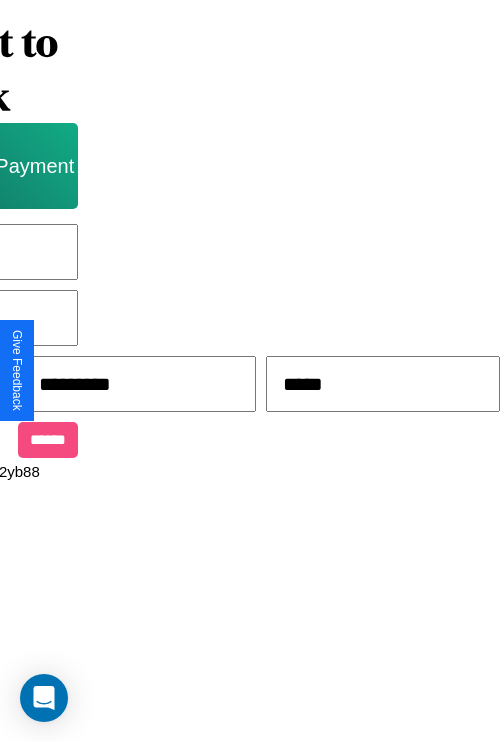 click on "******" at bounding box center (48, 440) 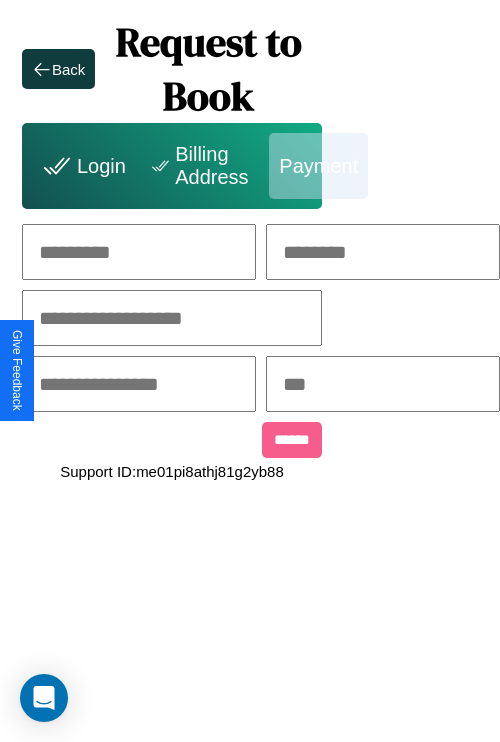 scroll, scrollTop: 0, scrollLeft: 208, axis: horizontal 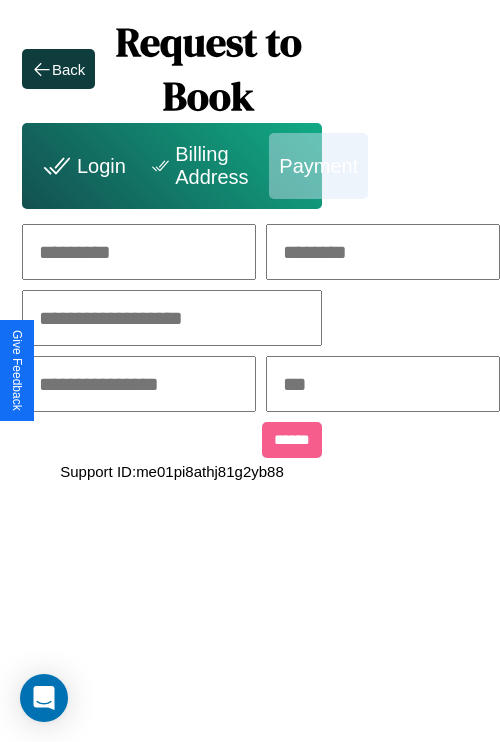 click at bounding box center (139, 252) 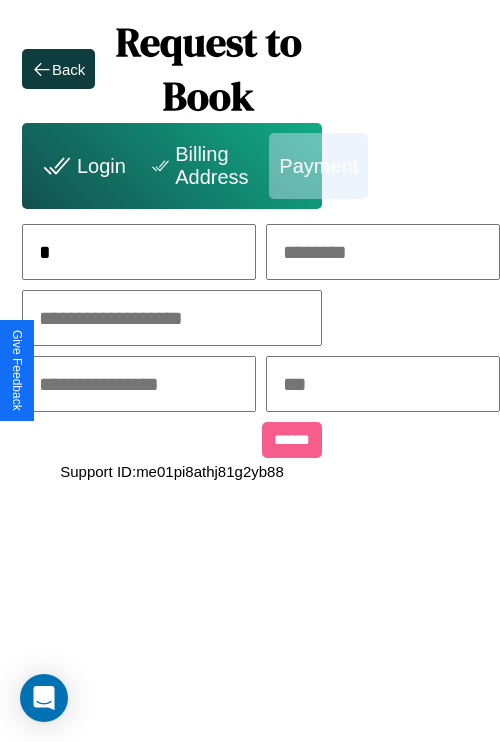 scroll, scrollTop: 0, scrollLeft: 133, axis: horizontal 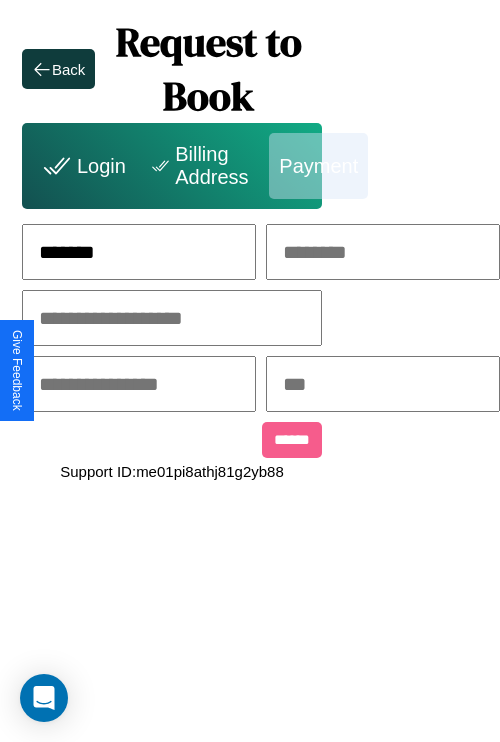 type on "*******" 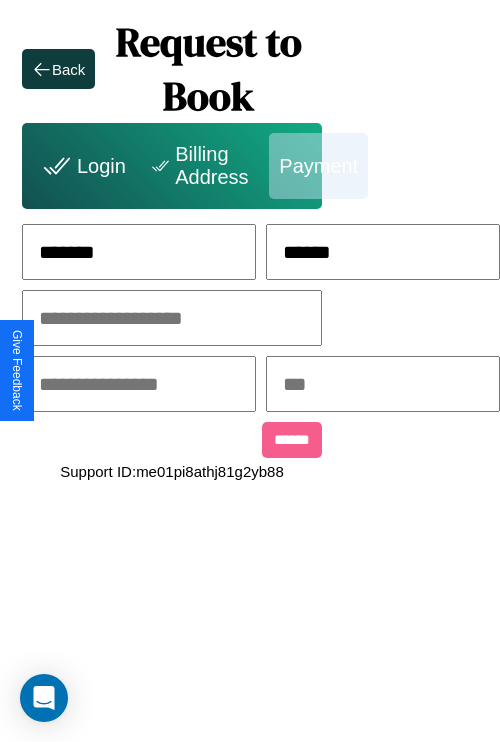 type on "******" 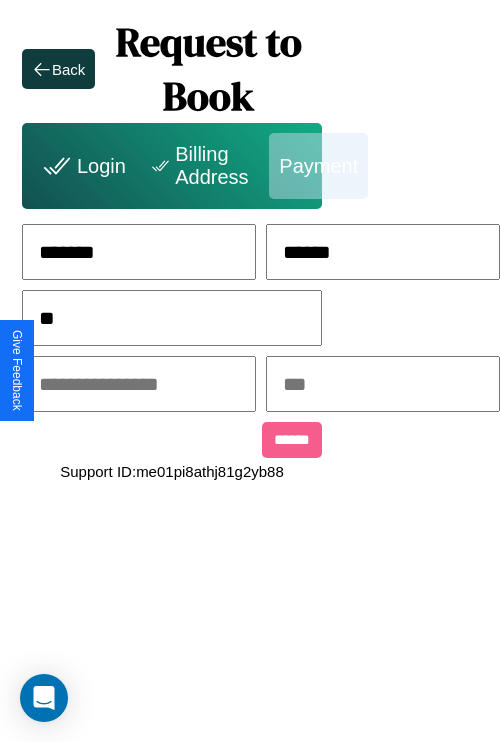 scroll, scrollTop: 0, scrollLeft: 128, axis: horizontal 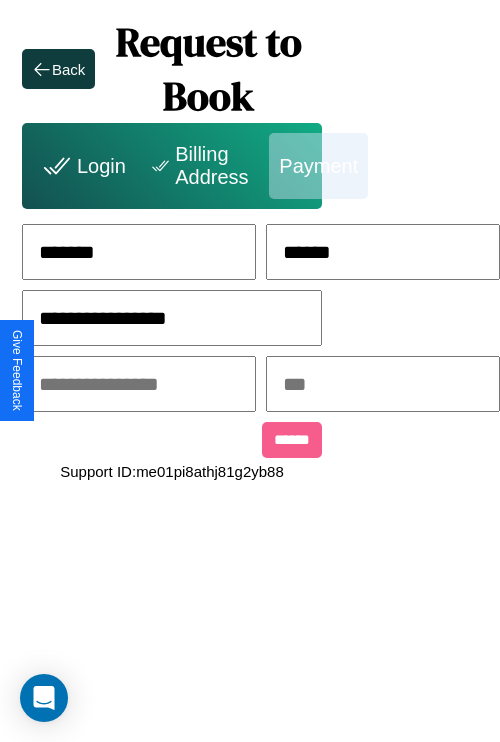 type on "**********" 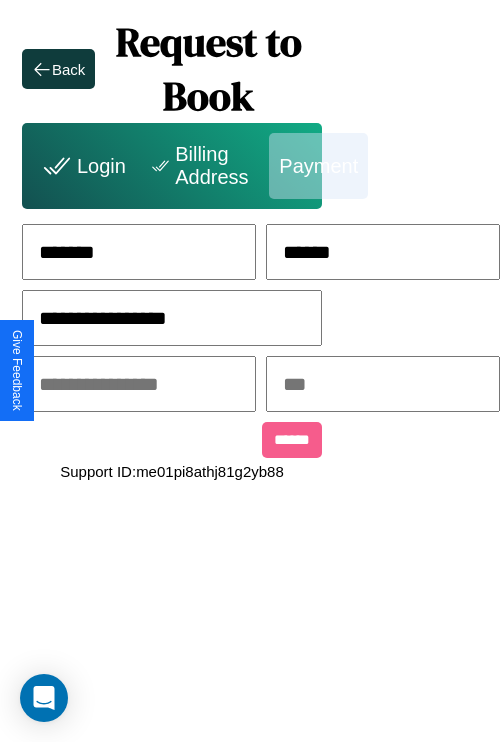 click at bounding box center [139, 384] 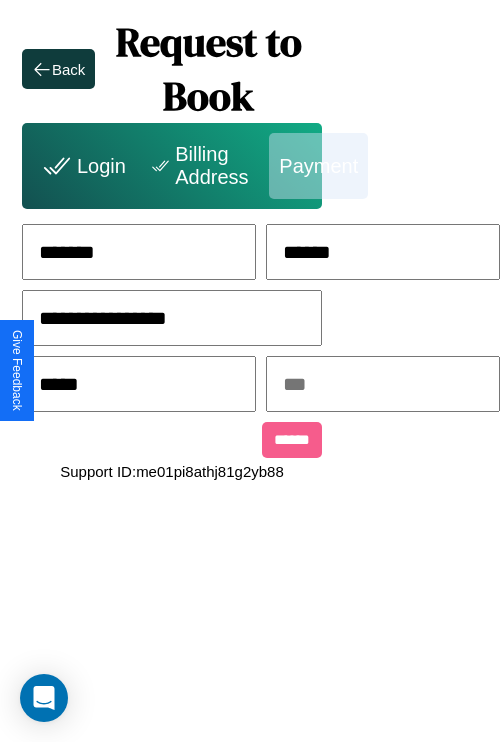 type on "*****" 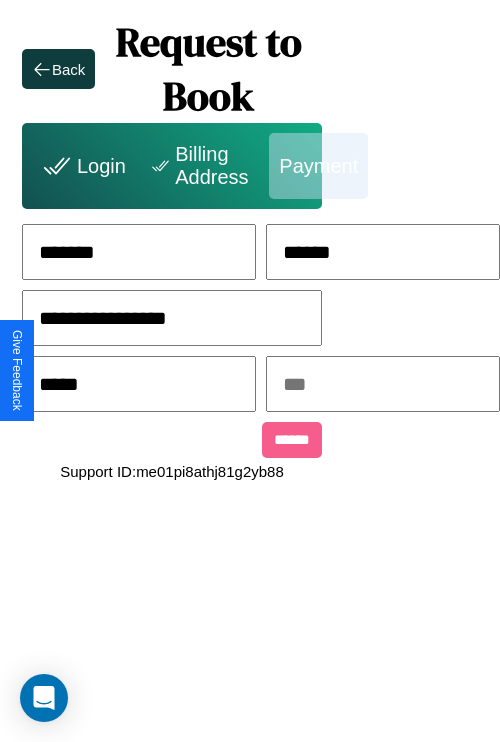 click at bounding box center [383, 384] 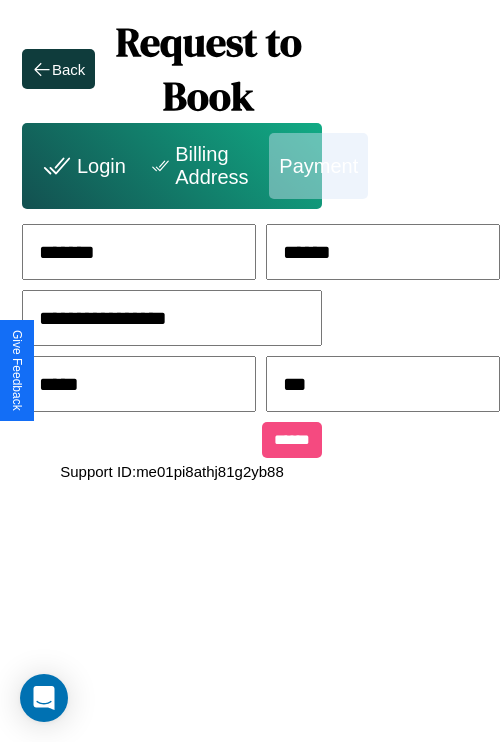 type on "***" 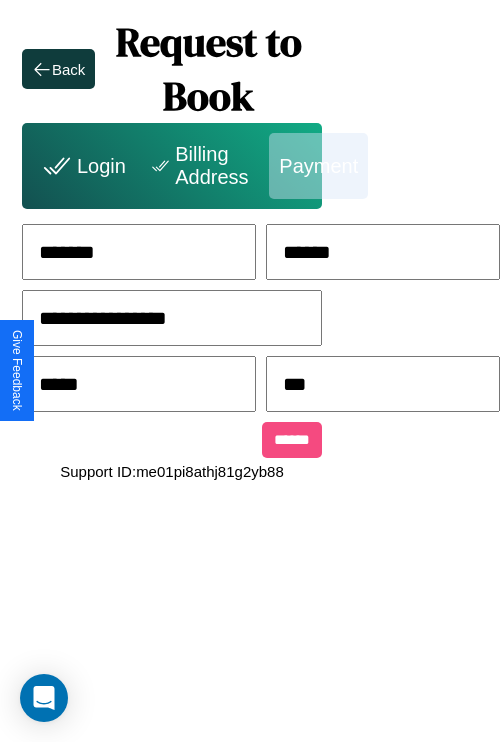 click on "******" at bounding box center (292, 440) 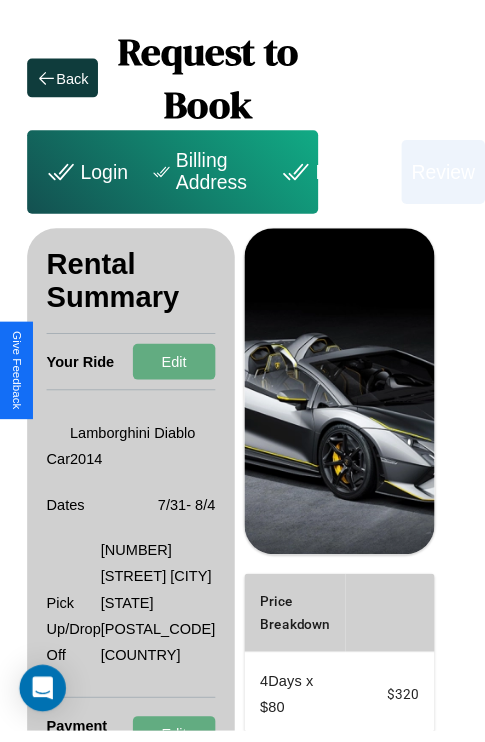 scroll, scrollTop: 0, scrollLeft: 72, axis: horizontal 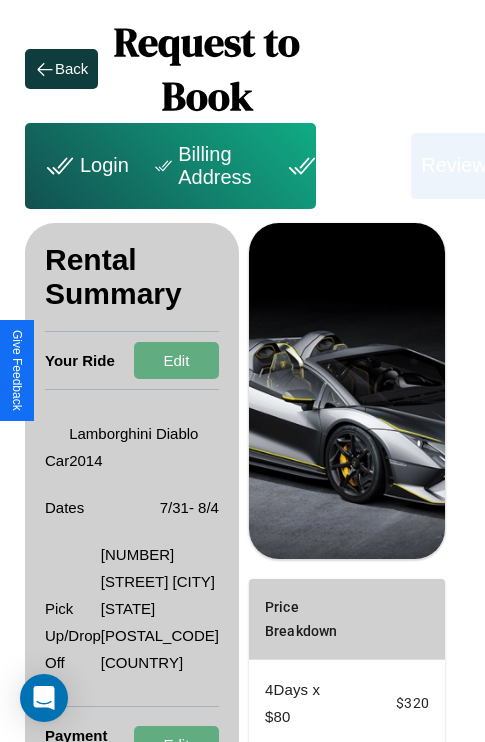 click on "Payment" at bounding box center [341, 166] 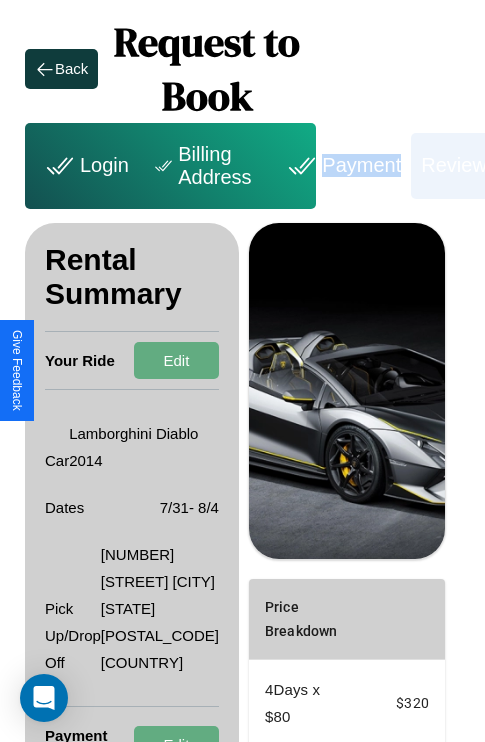click on "Payment" at bounding box center (341, 166) 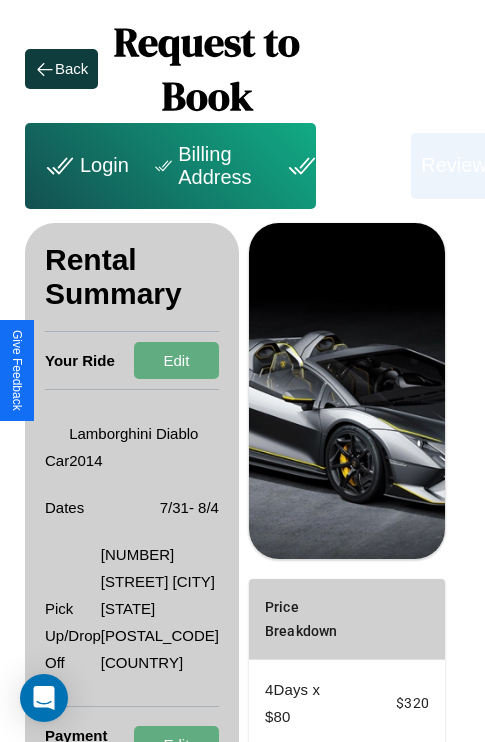 click on "Payment" at bounding box center [341, 166] 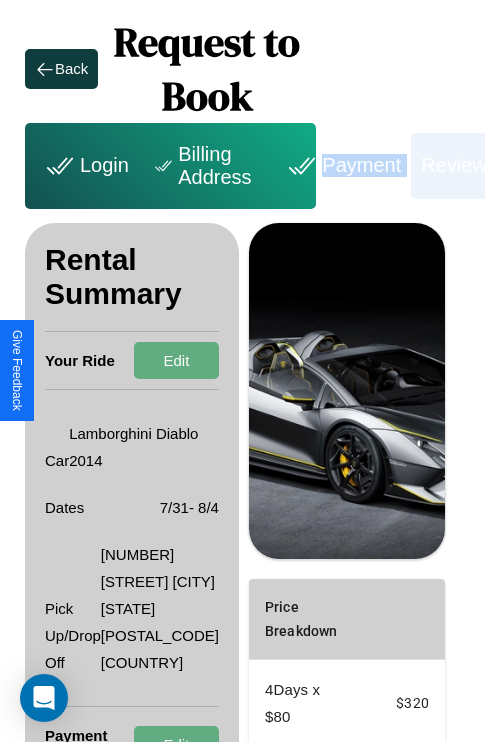 click on "Payment" at bounding box center [341, 166] 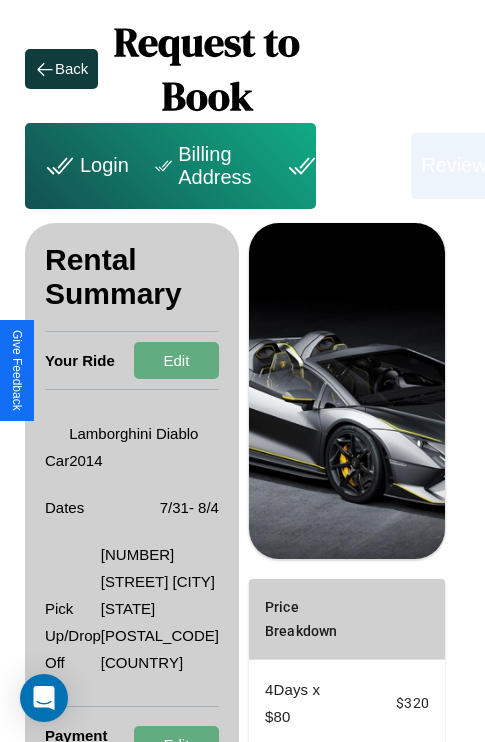 click on "Payment" at bounding box center [341, 166] 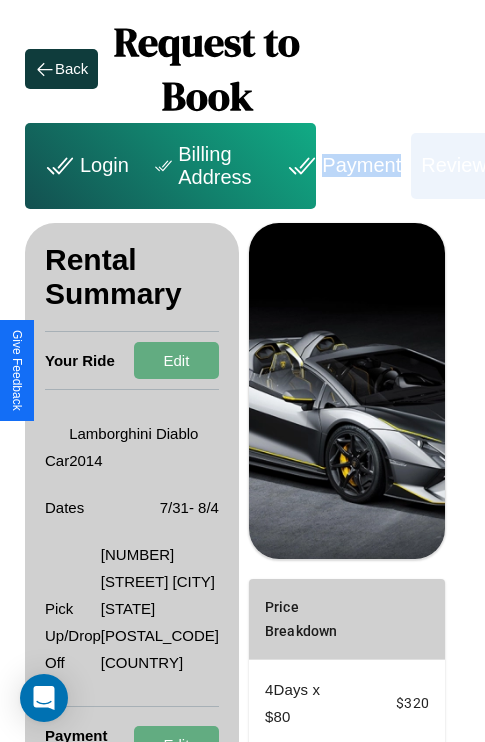 click on "Payment" at bounding box center (341, 166) 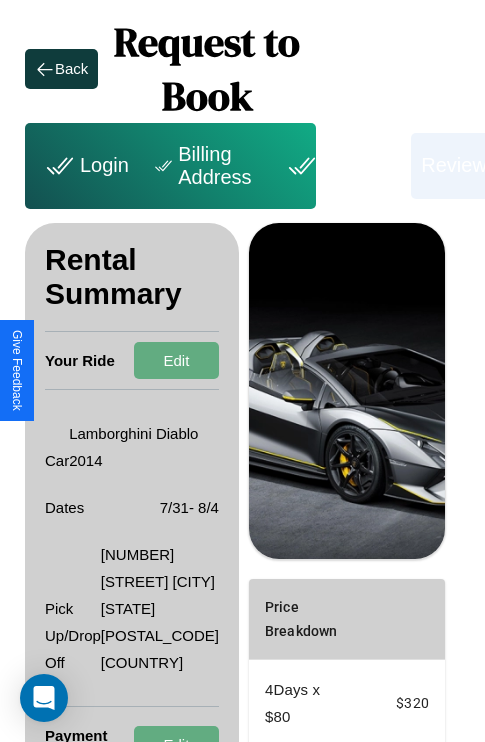 scroll, scrollTop: 382, scrollLeft: 72, axis: both 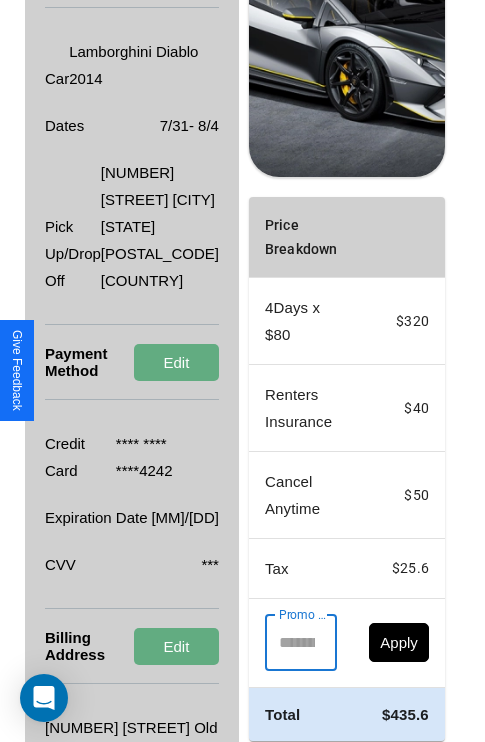 click on "Promo Code" at bounding box center (290, 643) 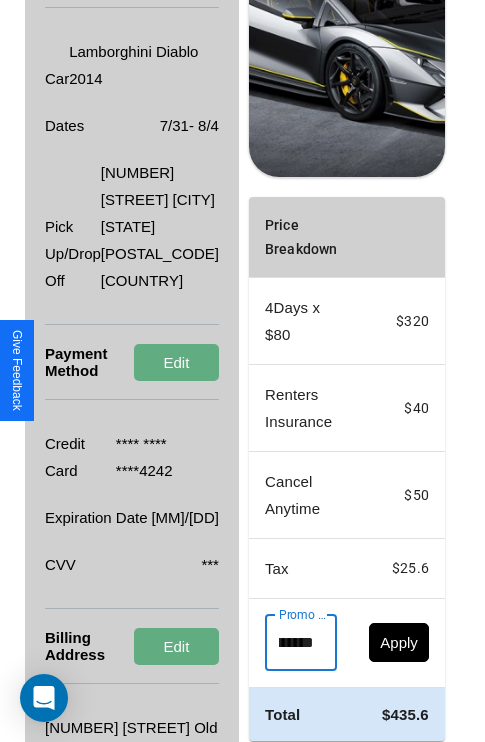 scroll, scrollTop: 0, scrollLeft: 96, axis: horizontal 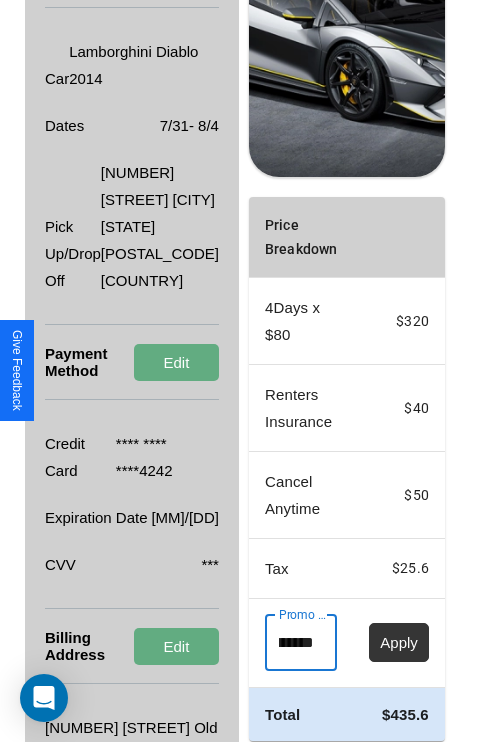 type on "**********" 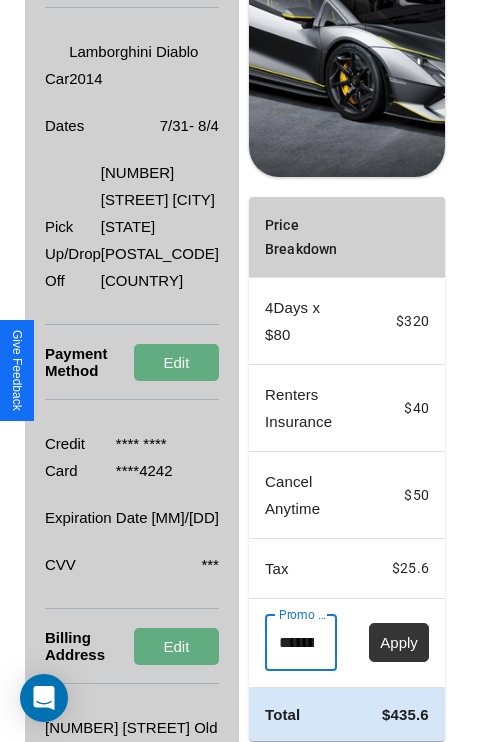 click on "Apply" at bounding box center [399, 642] 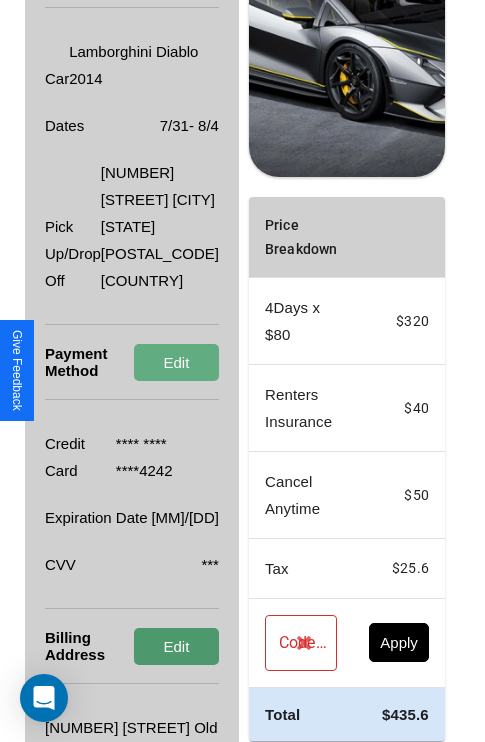 click on "Edit" at bounding box center (176, 646) 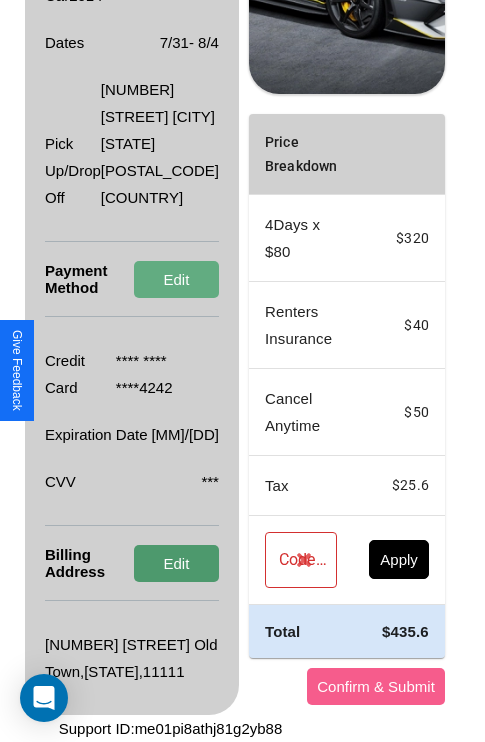 scroll, scrollTop: 536, scrollLeft: 72, axis: both 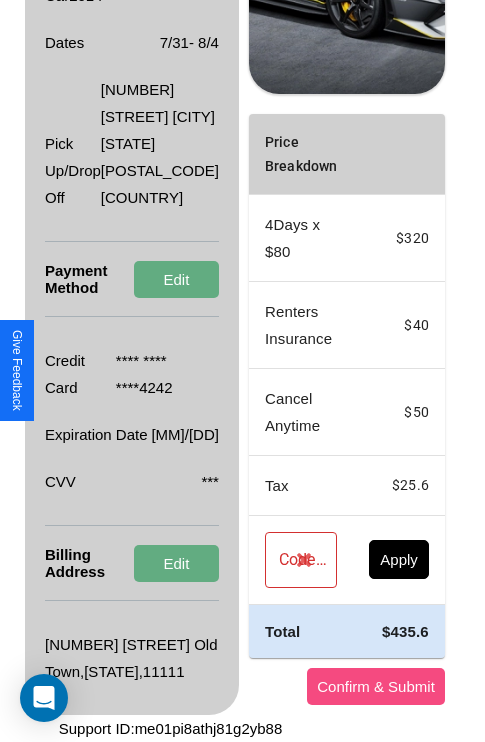 click on "Confirm & Submit" at bounding box center (376, 686) 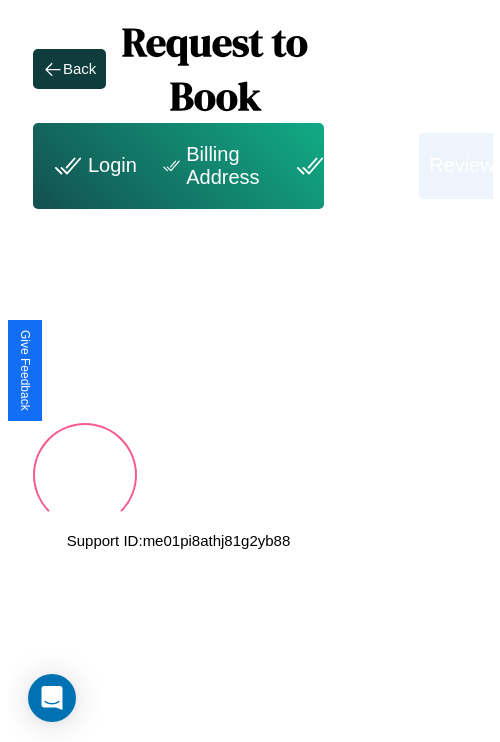 scroll, scrollTop: 0, scrollLeft: 72, axis: horizontal 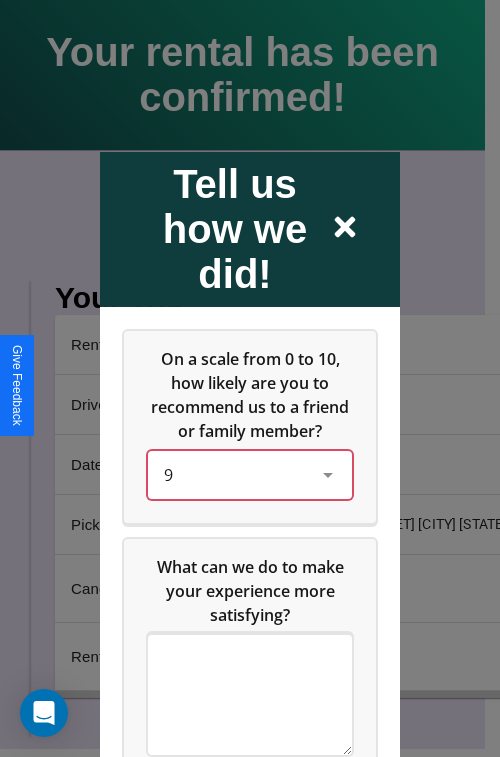 click on "9" at bounding box center (234, 474) 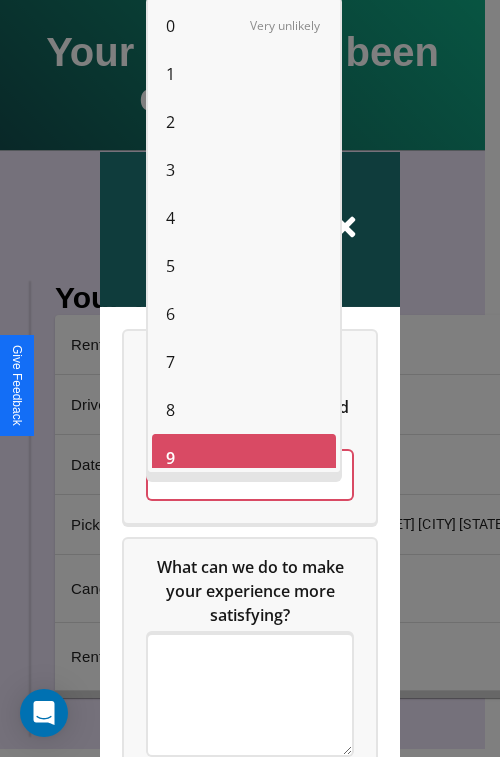 scroll, scrollTop: 14, scrollLeft: 0, axis: vertical 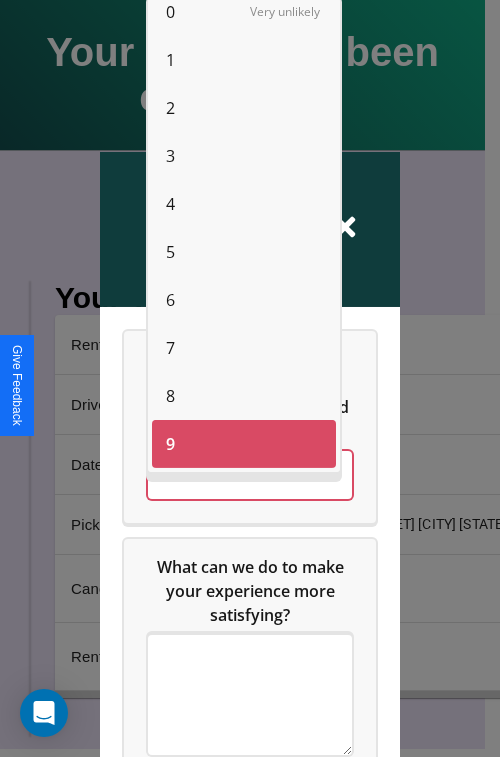 click on "7" at bounding box center (170, 348) 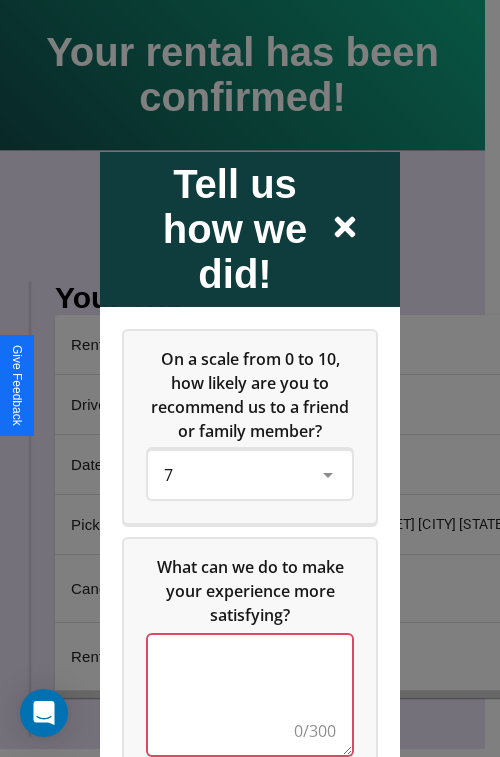 click at bounding box center (250, 694) 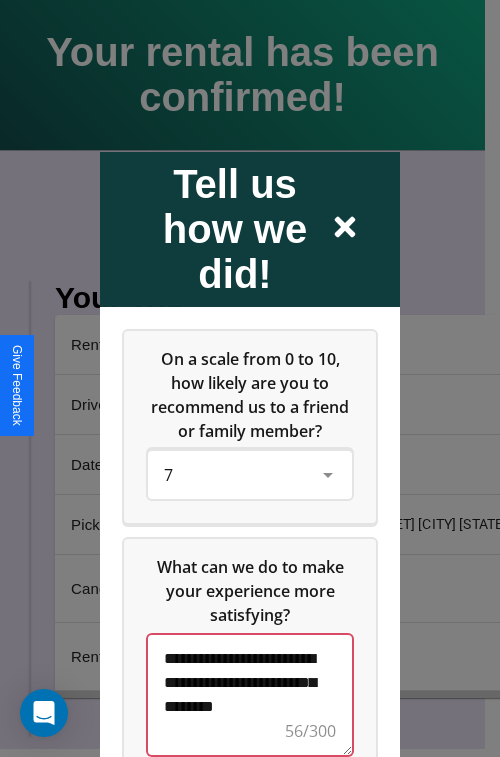 scroll, scrollTop: 5, scrollLeft: 0, axis: vertical 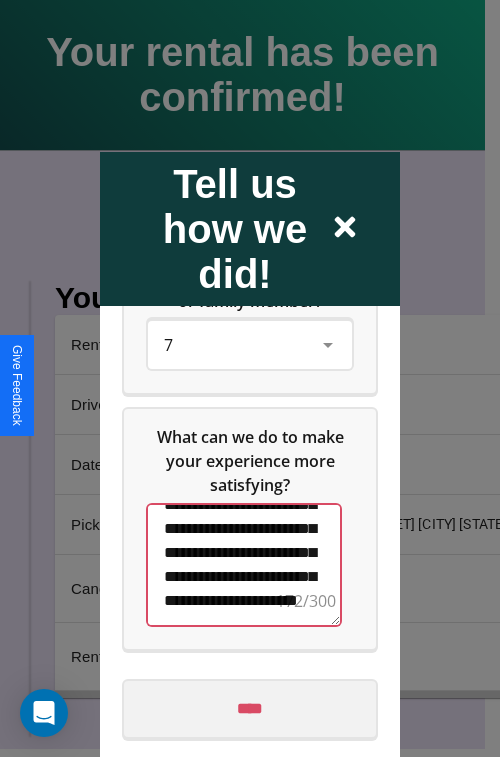 type on "**********" 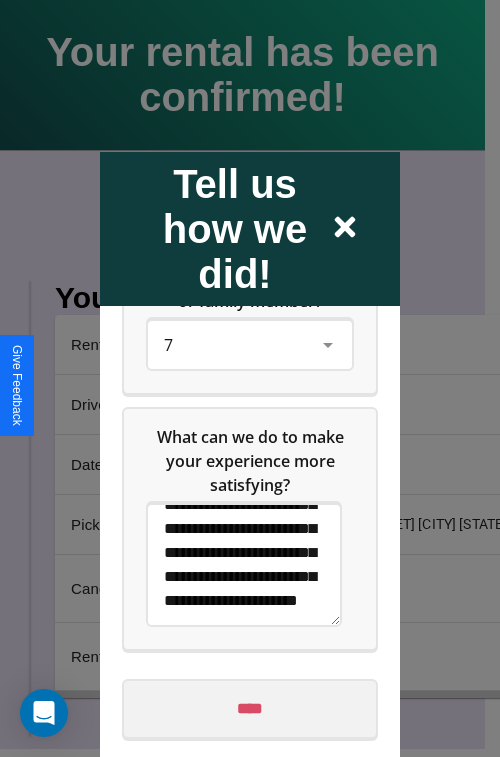 click on "****" at bounding box center (250, 708) 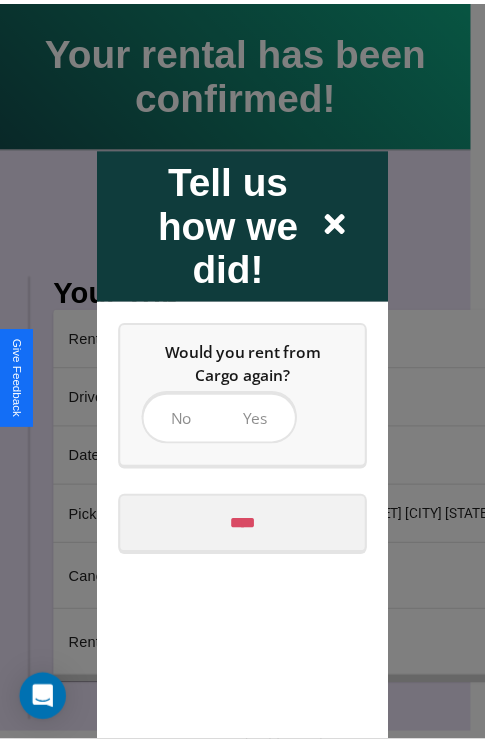 scroll, scrollTop: 0, scrollLeft: 0, axis: both 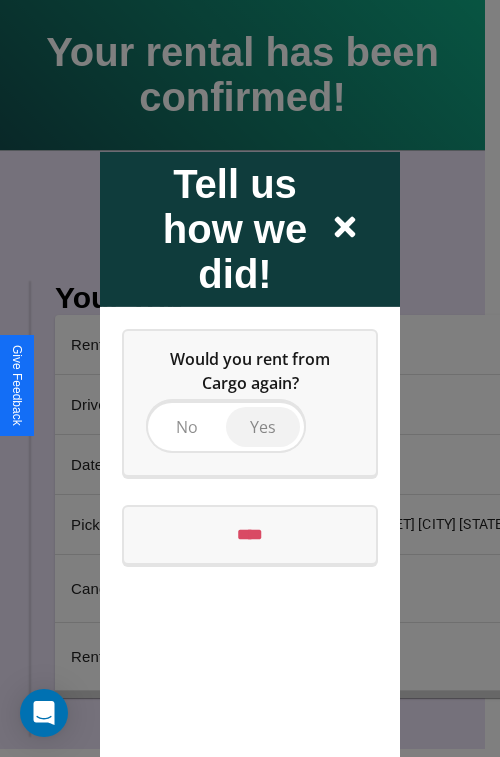 click on "Yes" at bounding box center (263, 426) 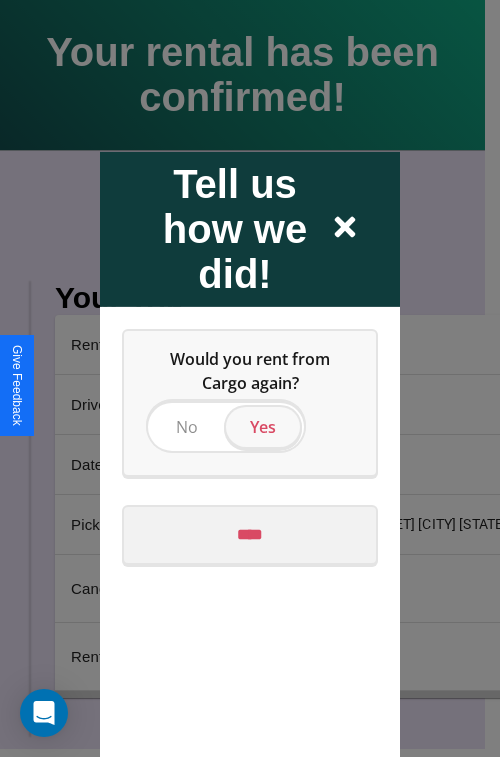 click on "****" at bounding box center (250, 534) 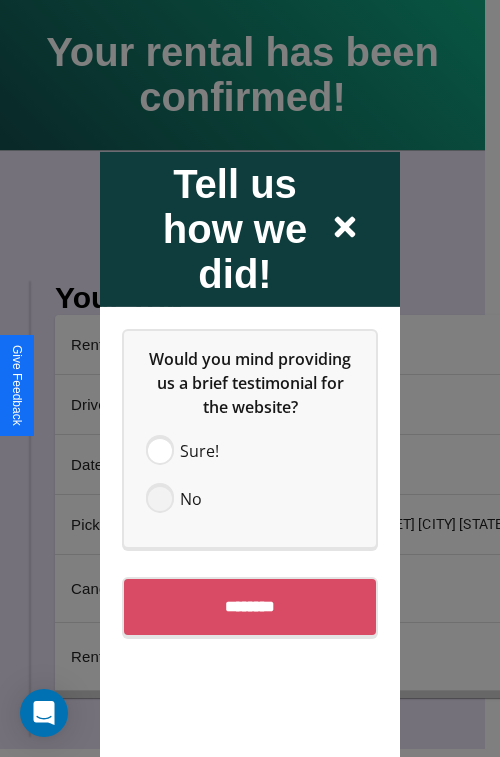 click at bounding box center (160, 498) 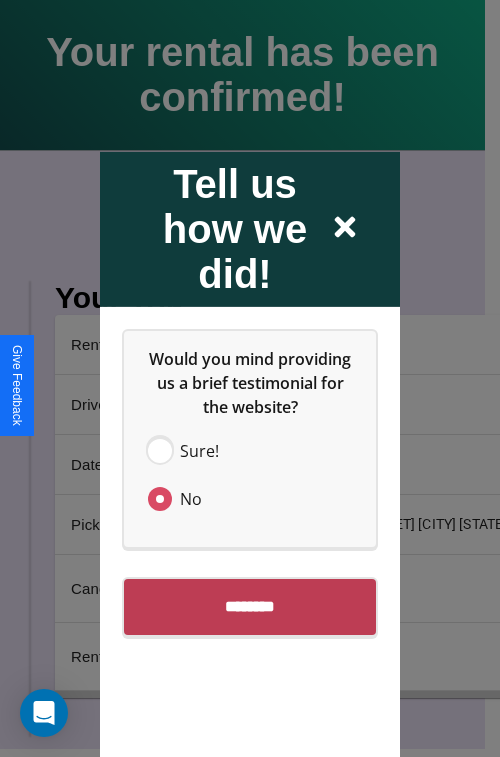 click on "********" at bounding box center (250, 606) 